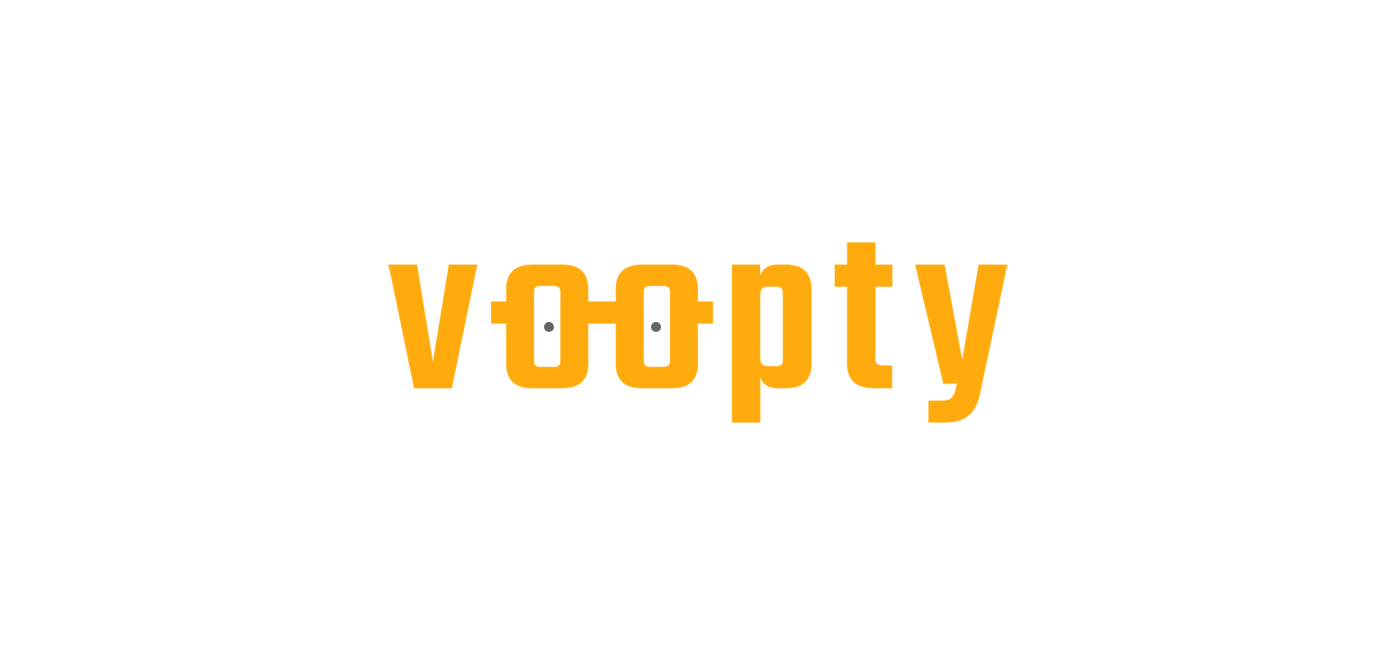 scroll, scrollTop: 0, scrollLeft: 0, axis: both 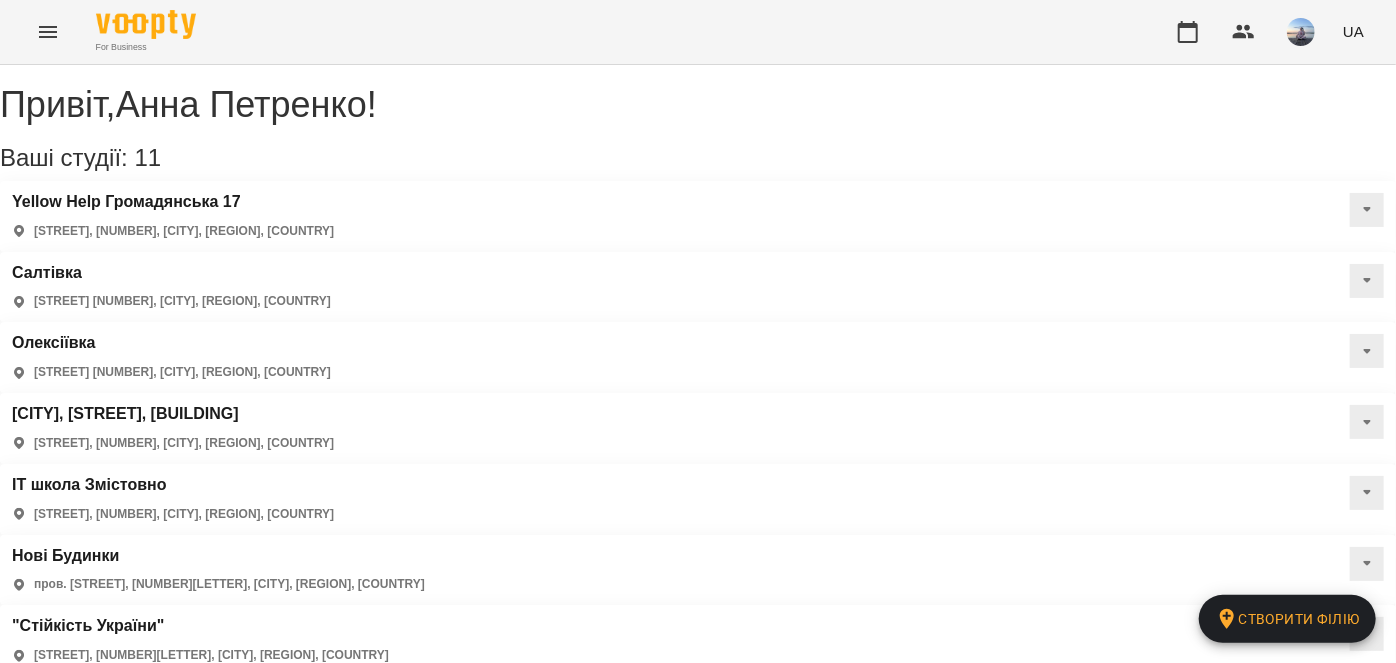 click on "[STREET] [NUMBER], [CITY], [REGION], [COUNTRY]" at bounding box center [182, 301] 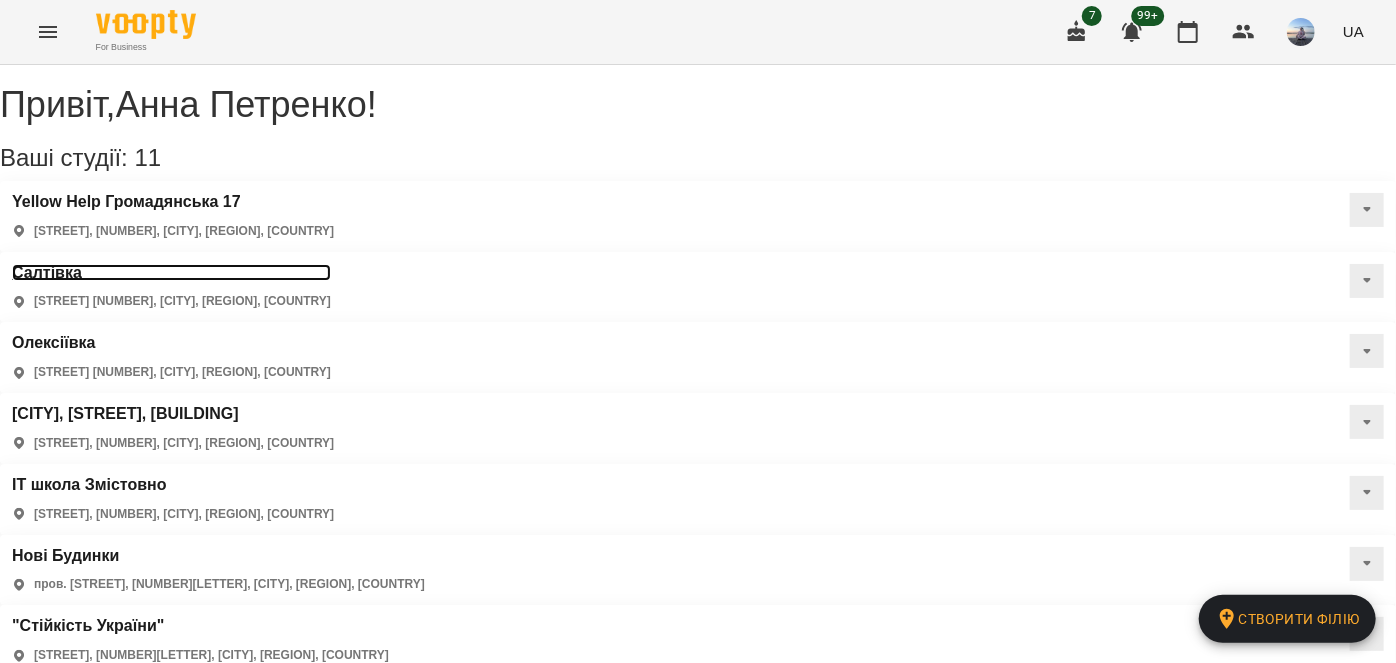 click on "Салтівка" at bounding box center [171, 273] 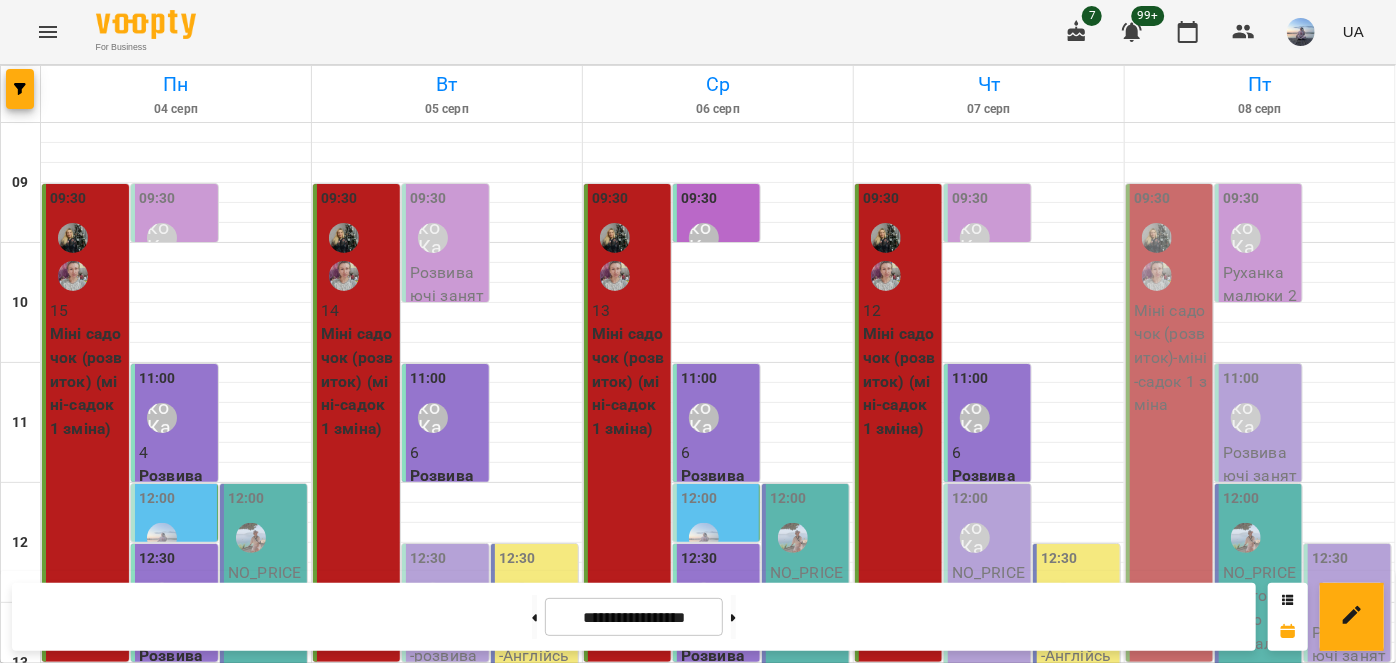 click on "Міні садочок (розвиток)  - міні-садок 1 зміна" at bounding box center [1171, 358] 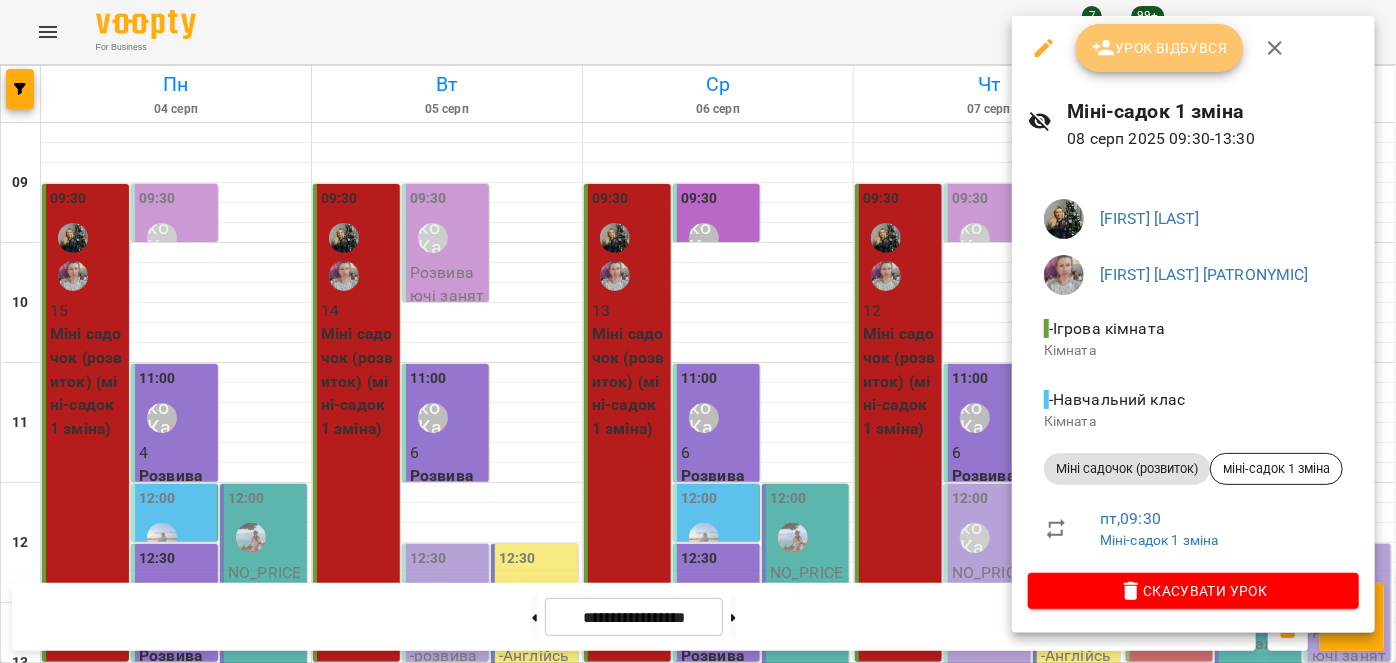 click on "Урок відбувся" at bounding box center (1160, 48) 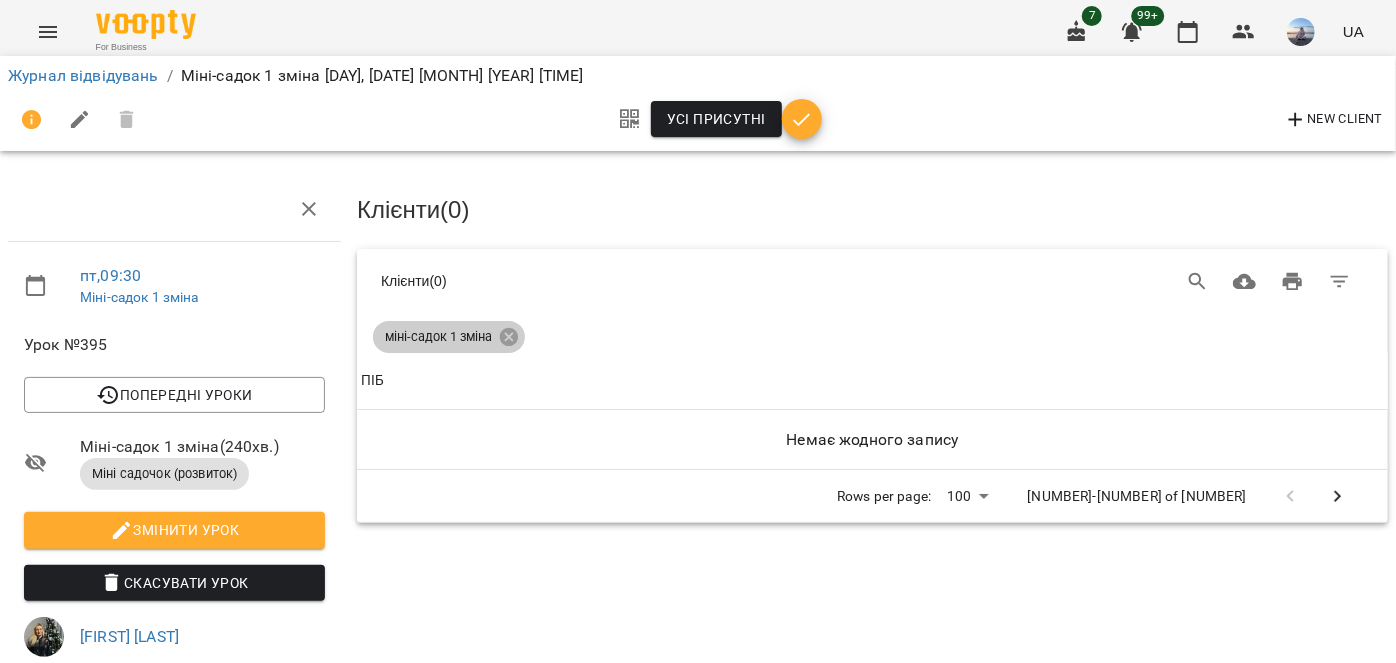 click 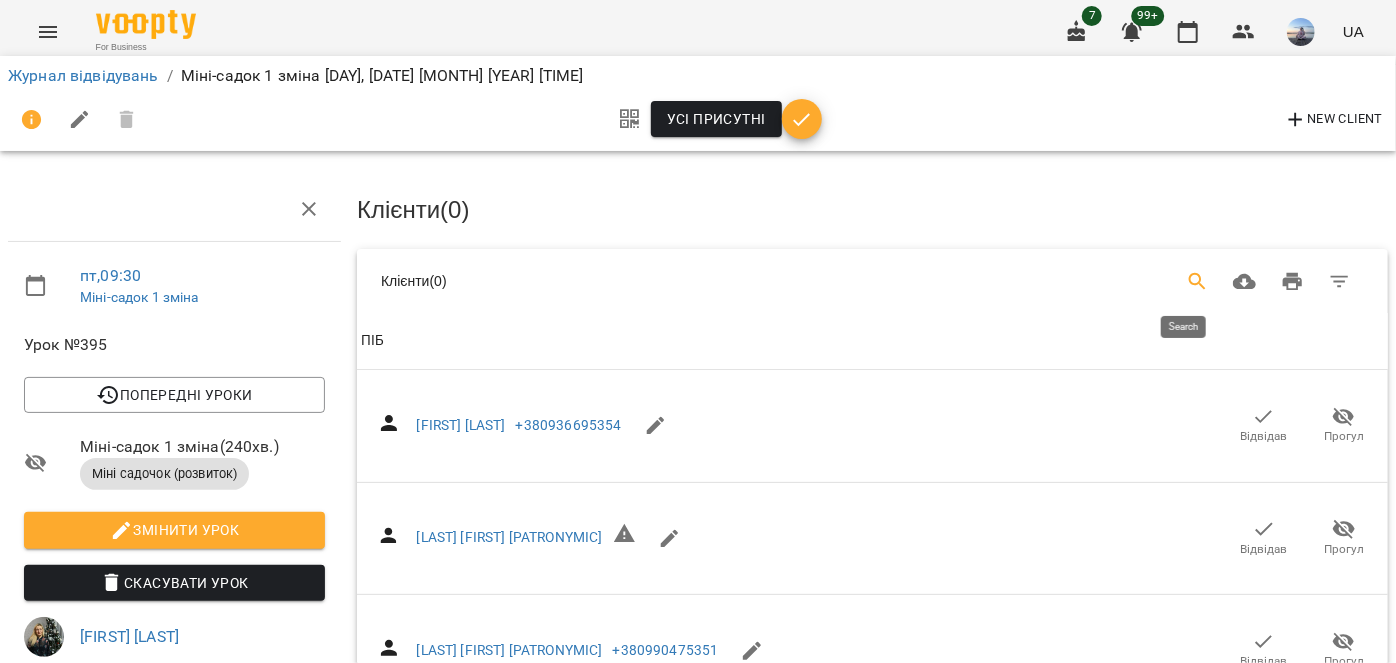 click 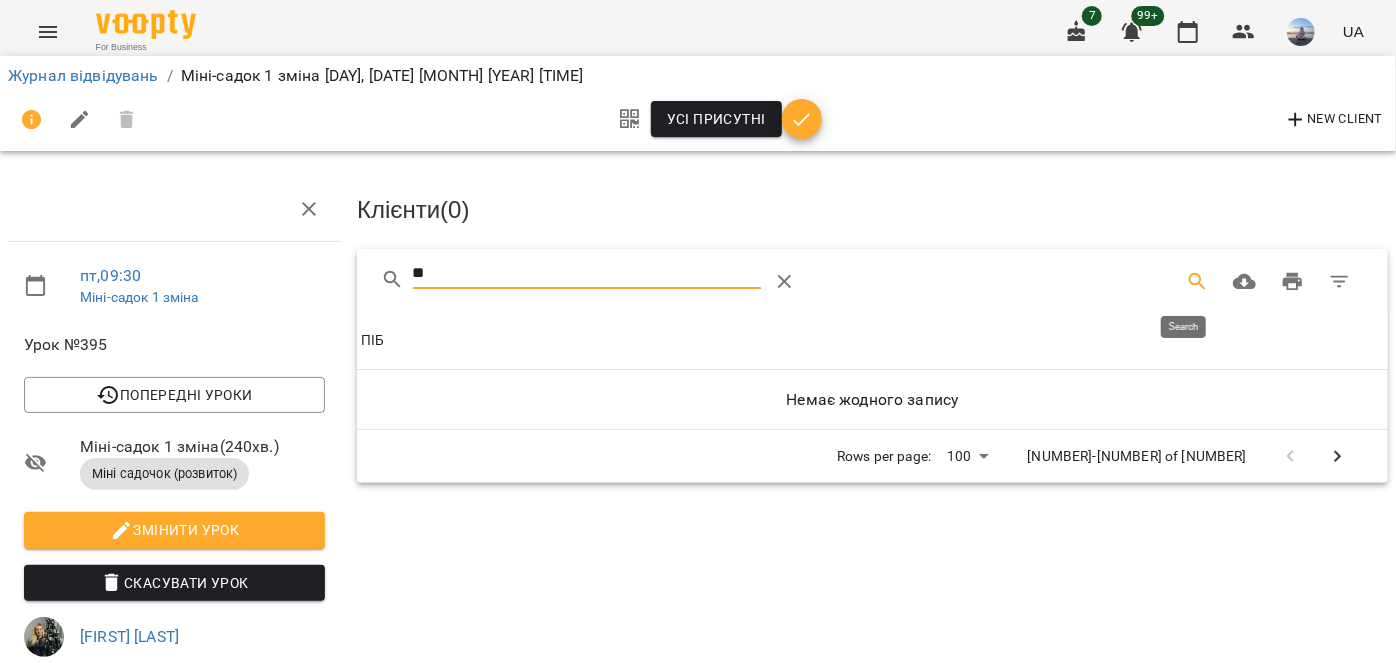 type on "*" 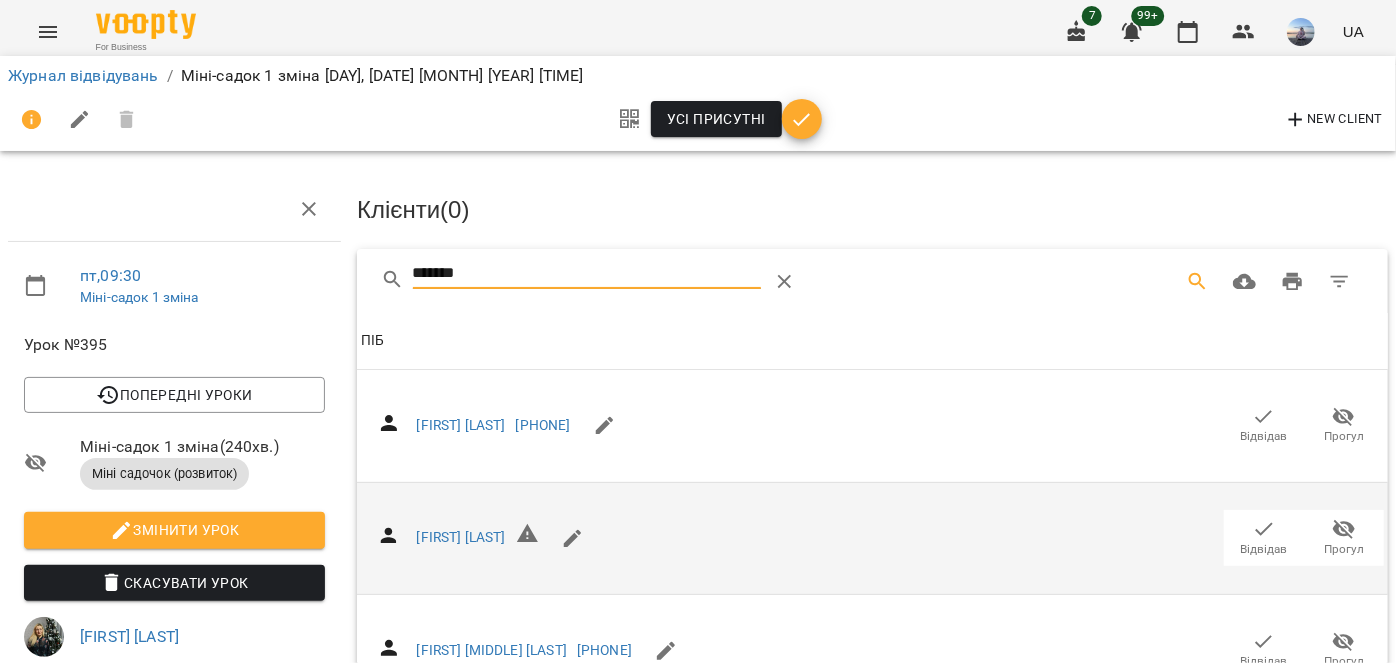 click on "Відвідав" at bounding box center [1264, 538] 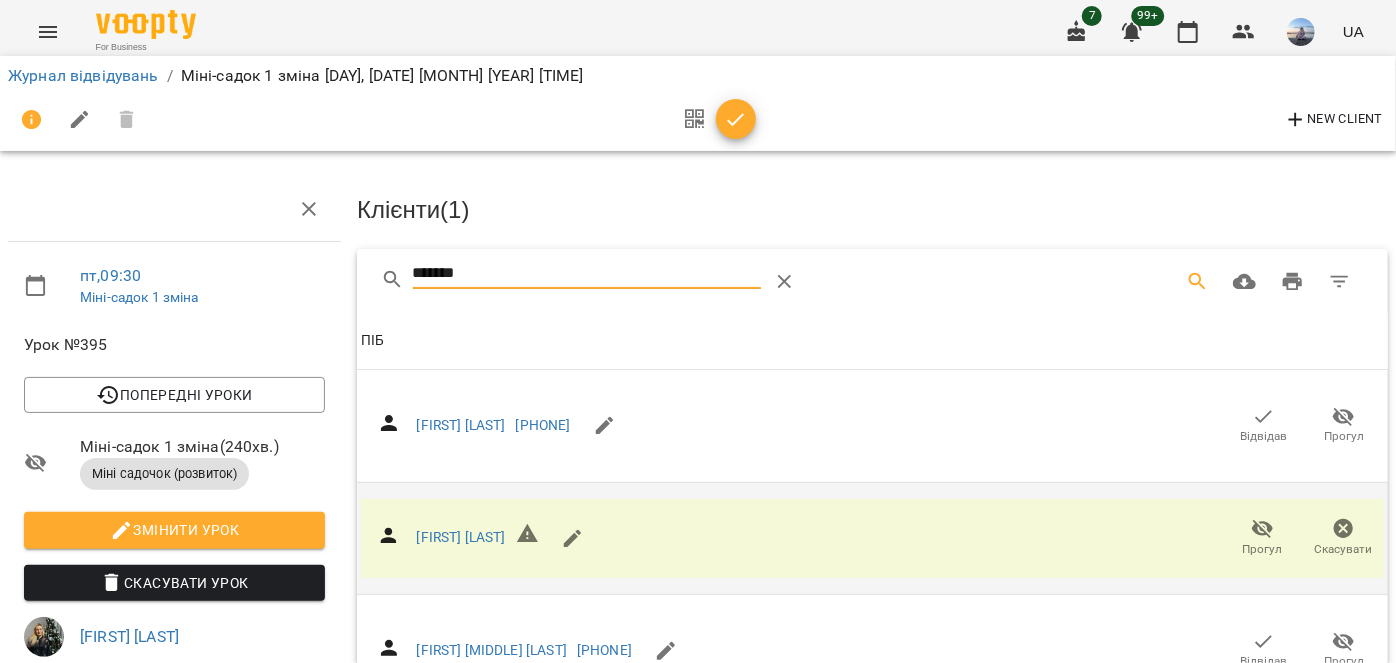click on "*******" at bounding box center [587, 274] 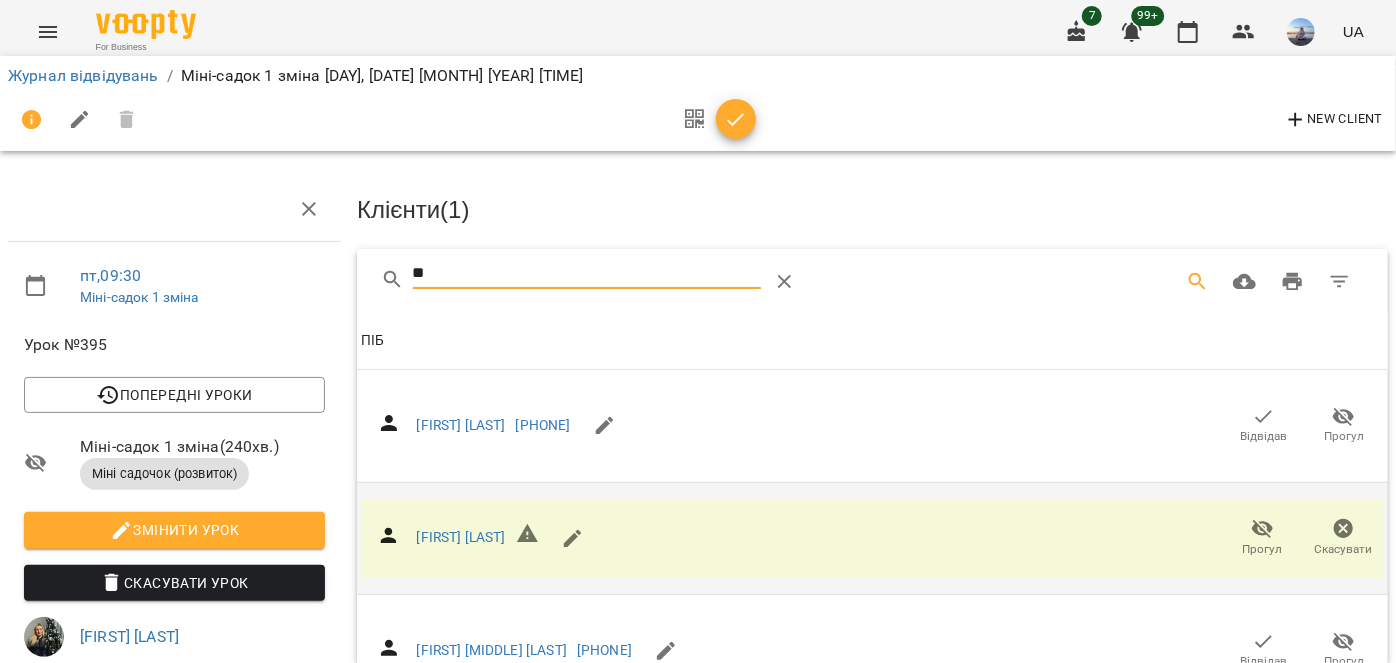 type on "*" 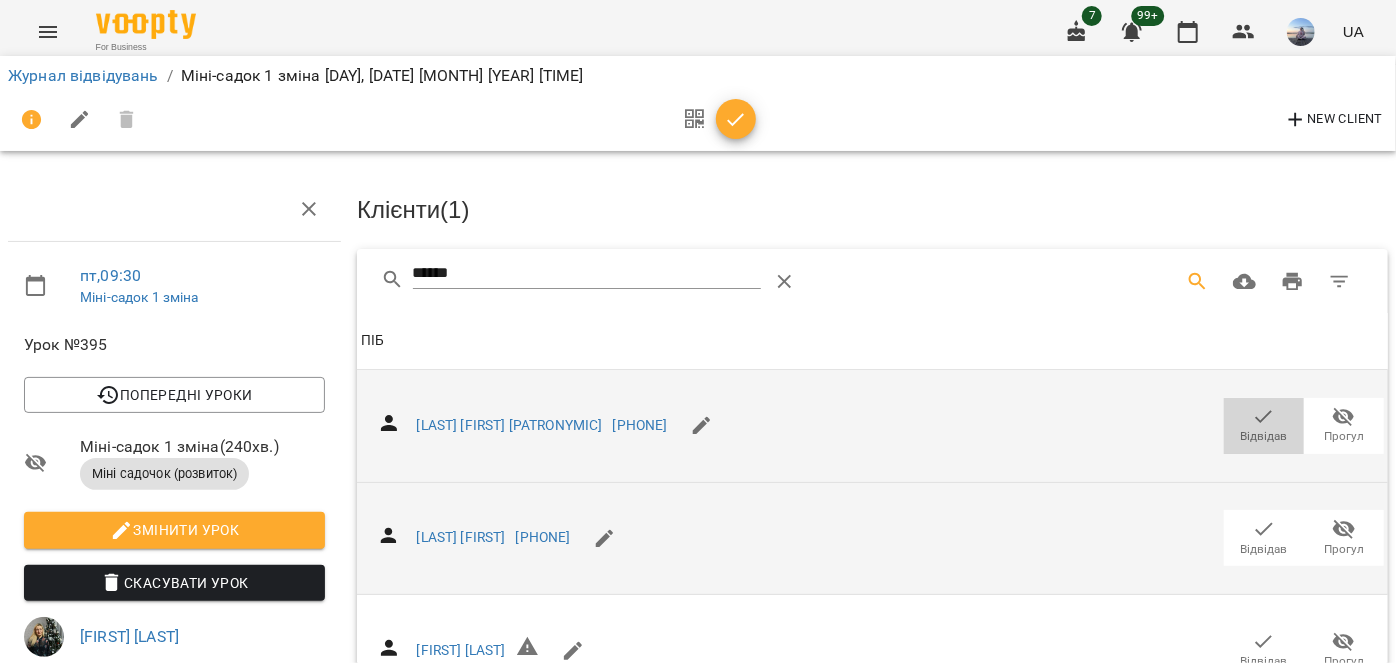 click 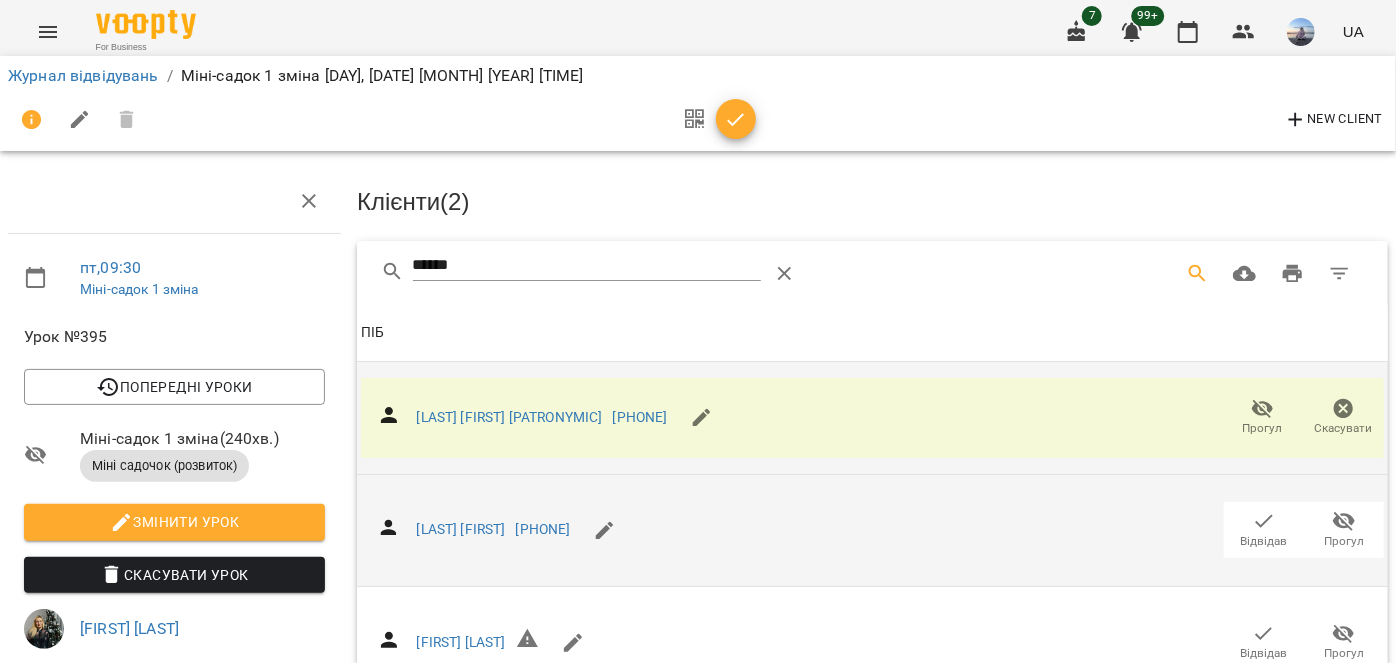 scroll, scrollTop: 545, scrollLeft: 0, axis: vertical 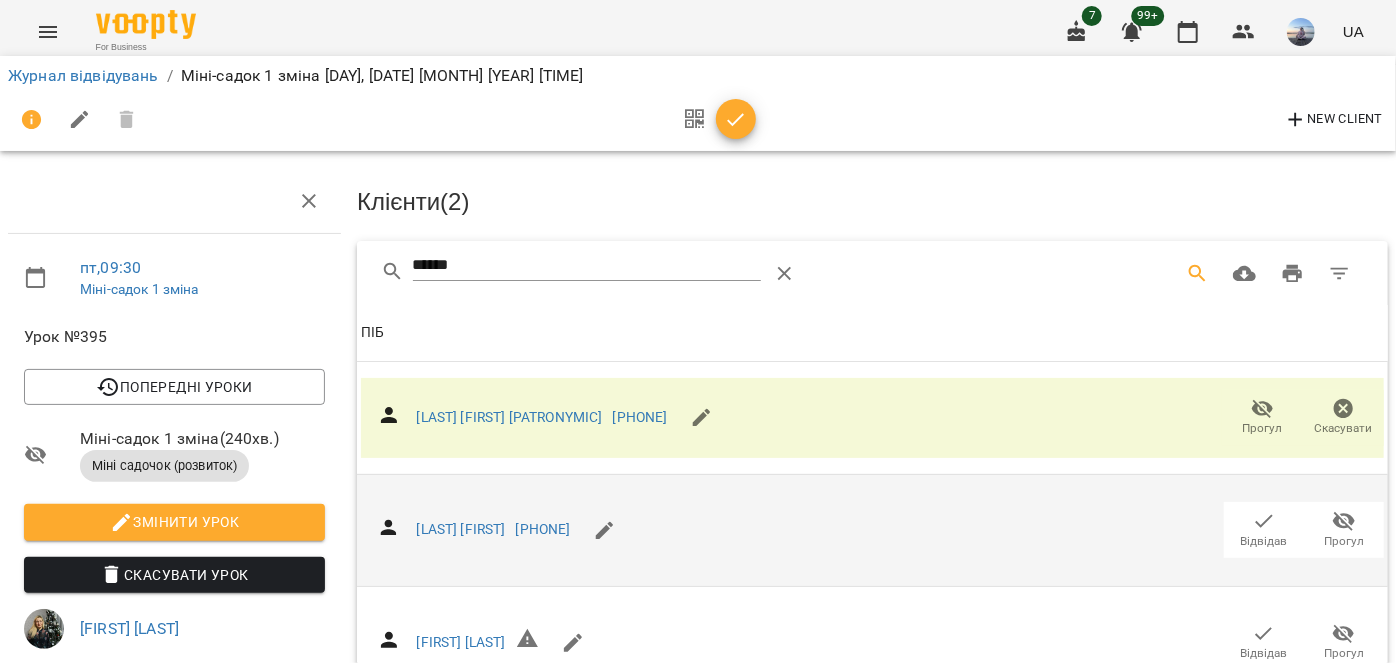 click 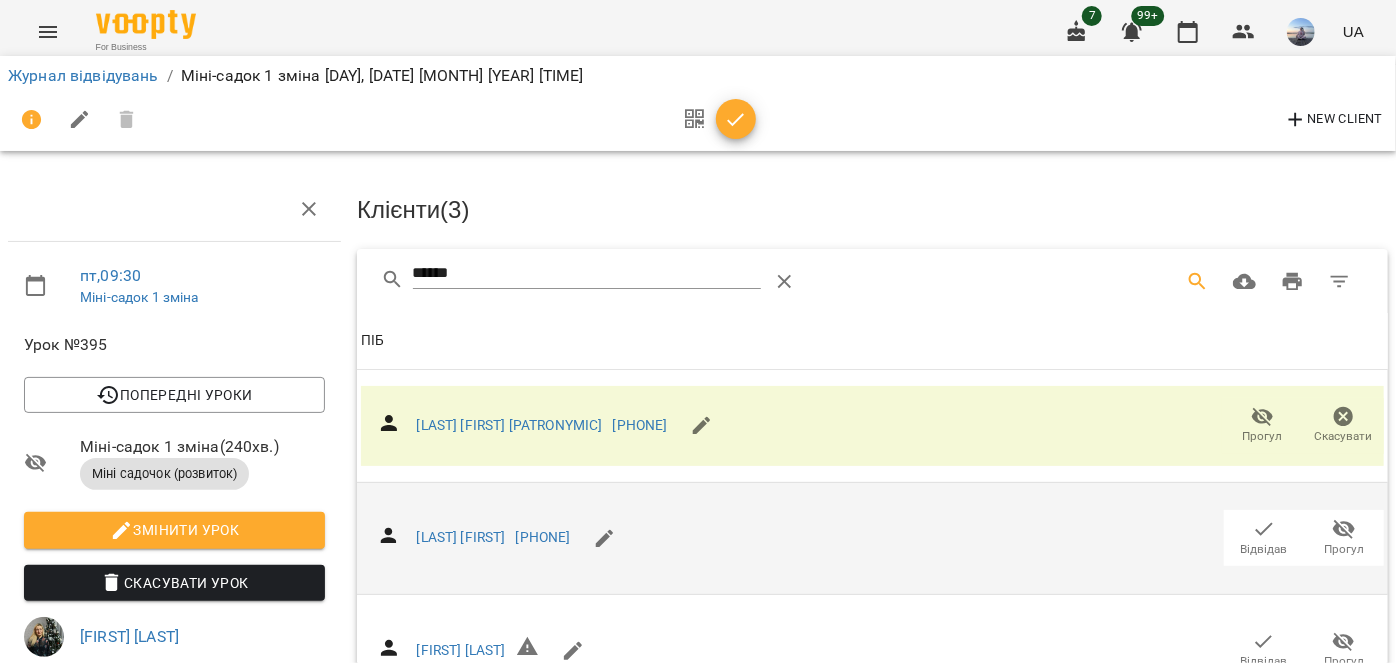 scroll, scrollTop: 0, scrollLeft: 0, axis: both 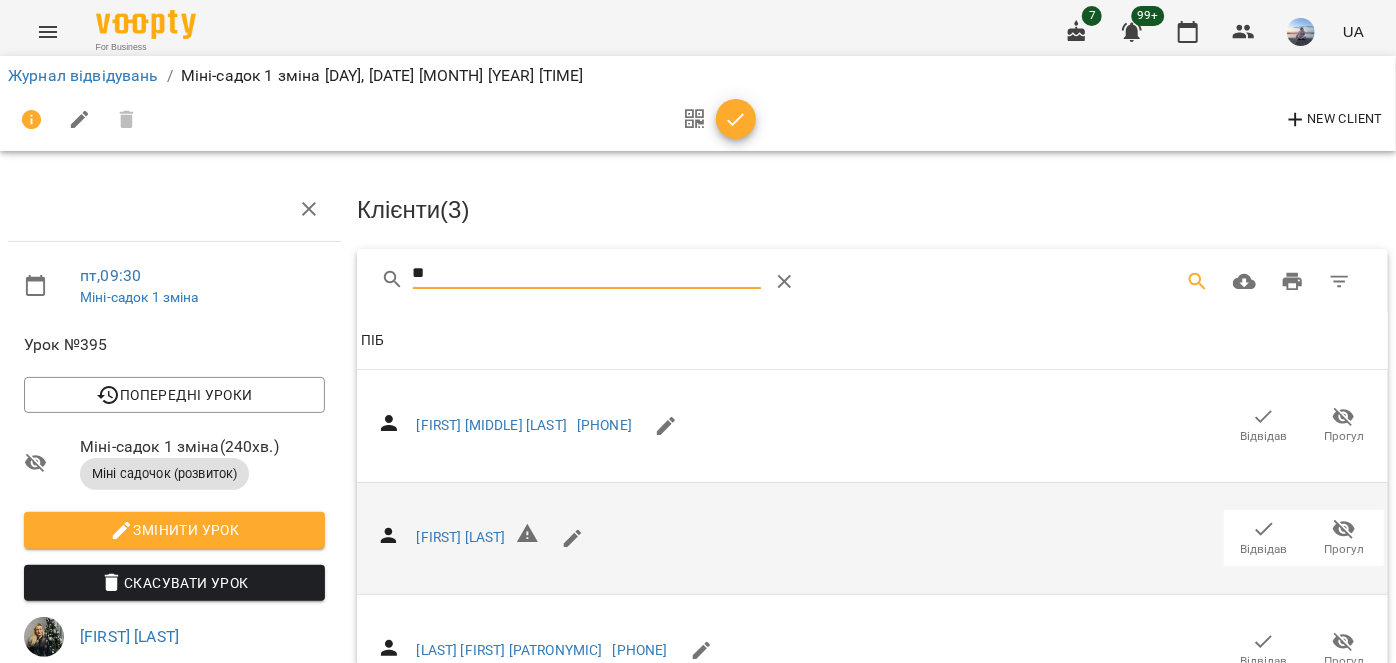 type on "*" 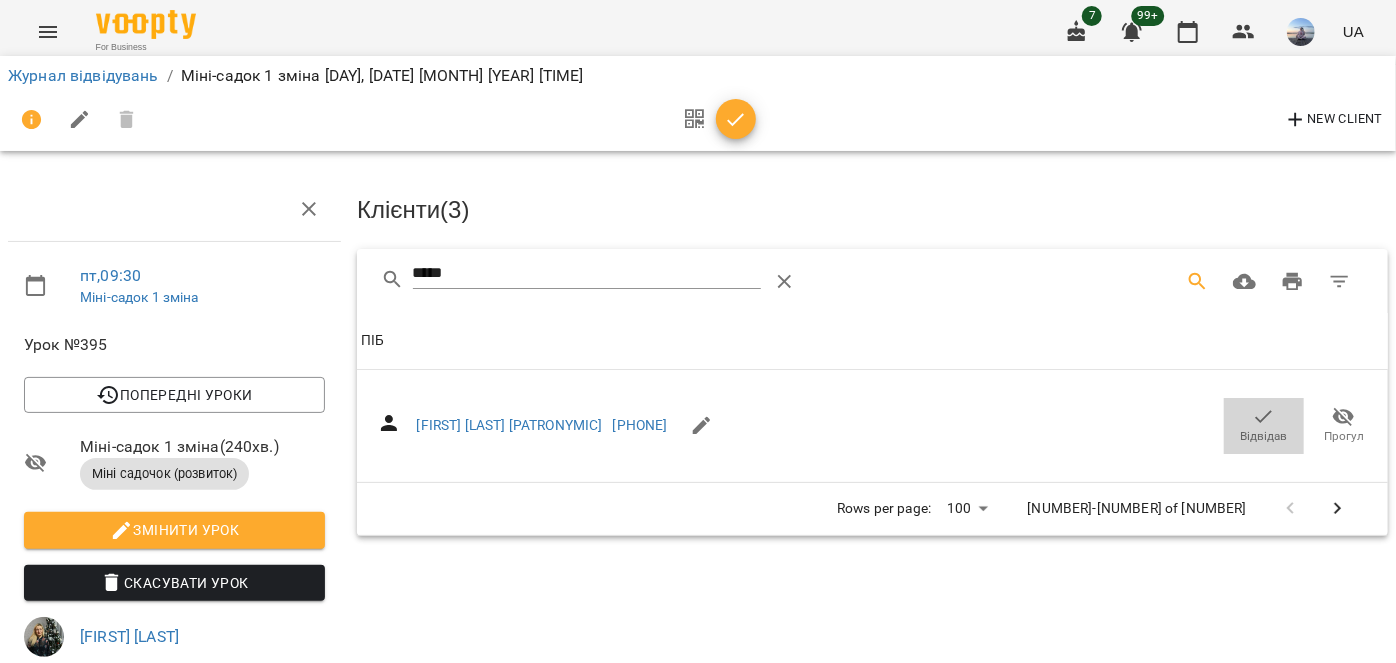 click on "Відвідав" at bounding box center (1264, 425) 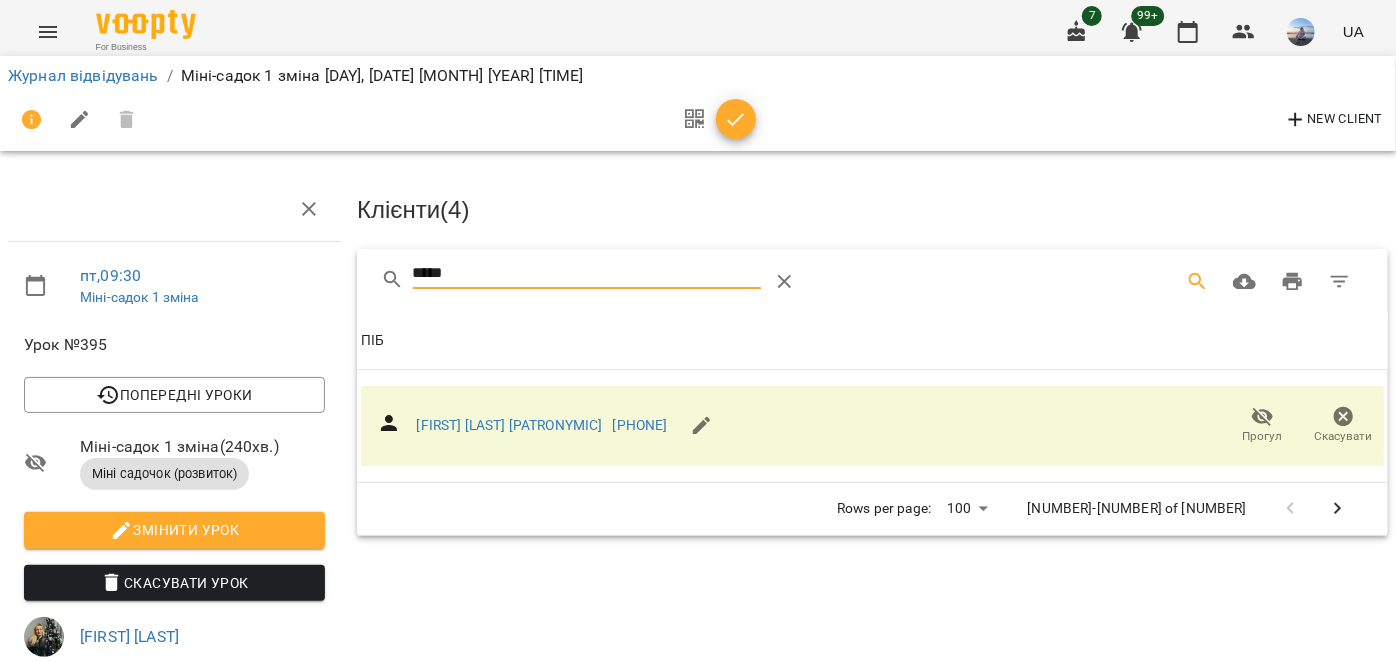 click on "*****" at bounding box center (587, 274) 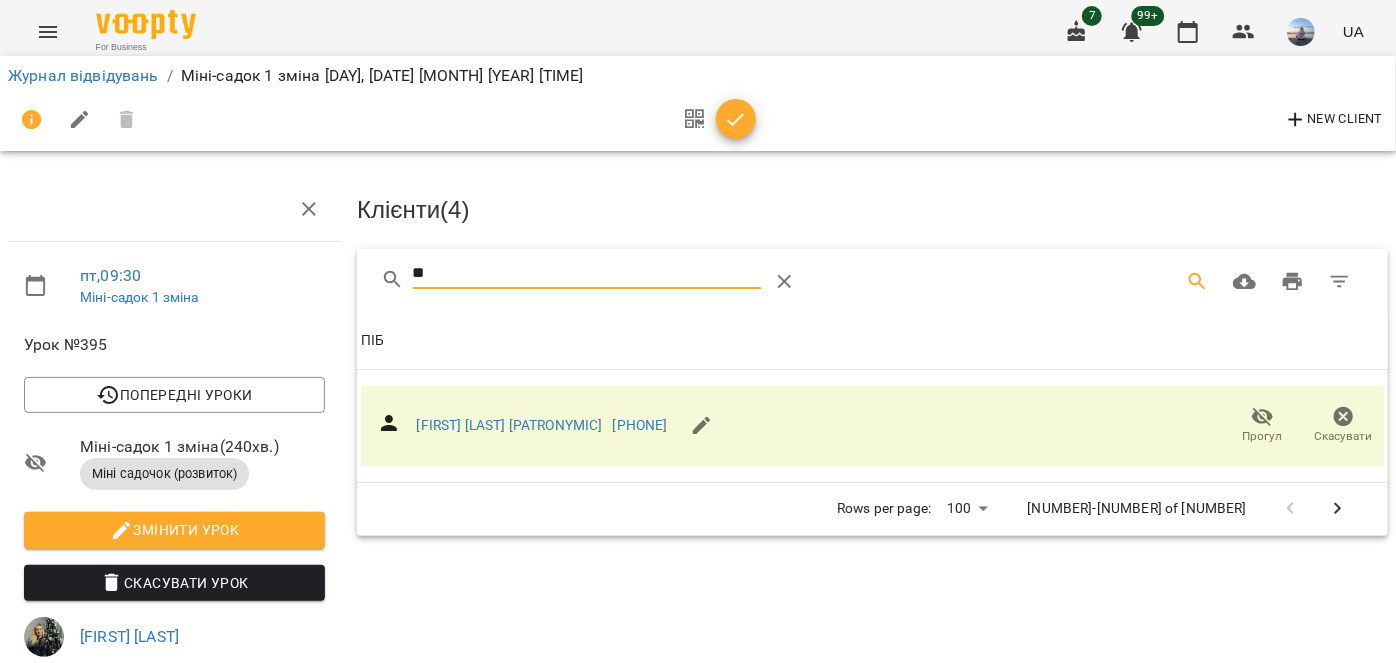 type on "*" 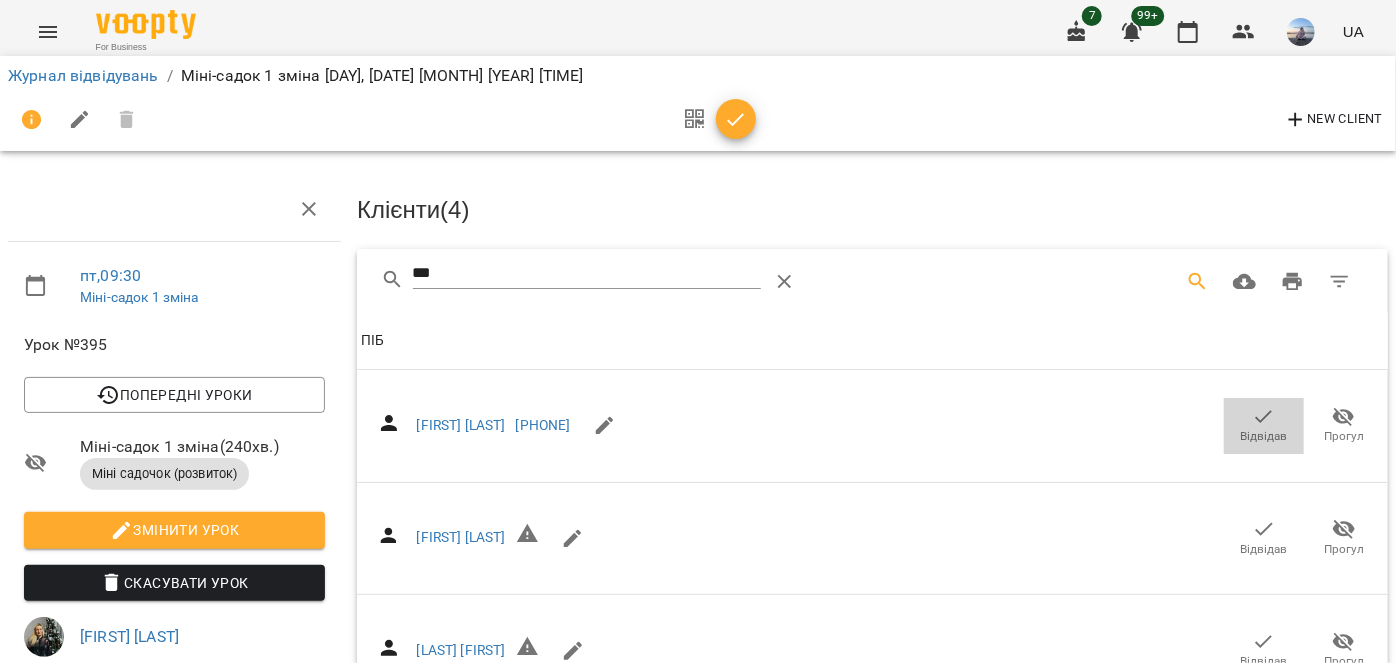 click 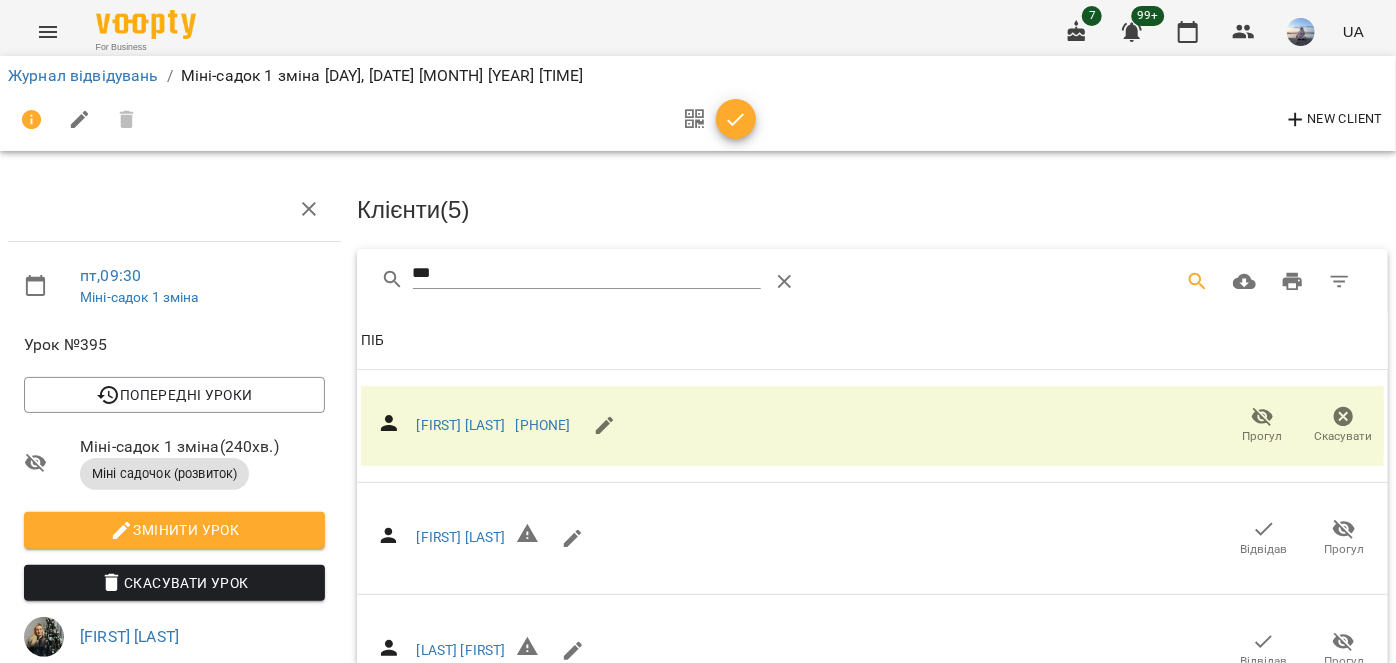 click on "***" at bounding box center (587, 274) 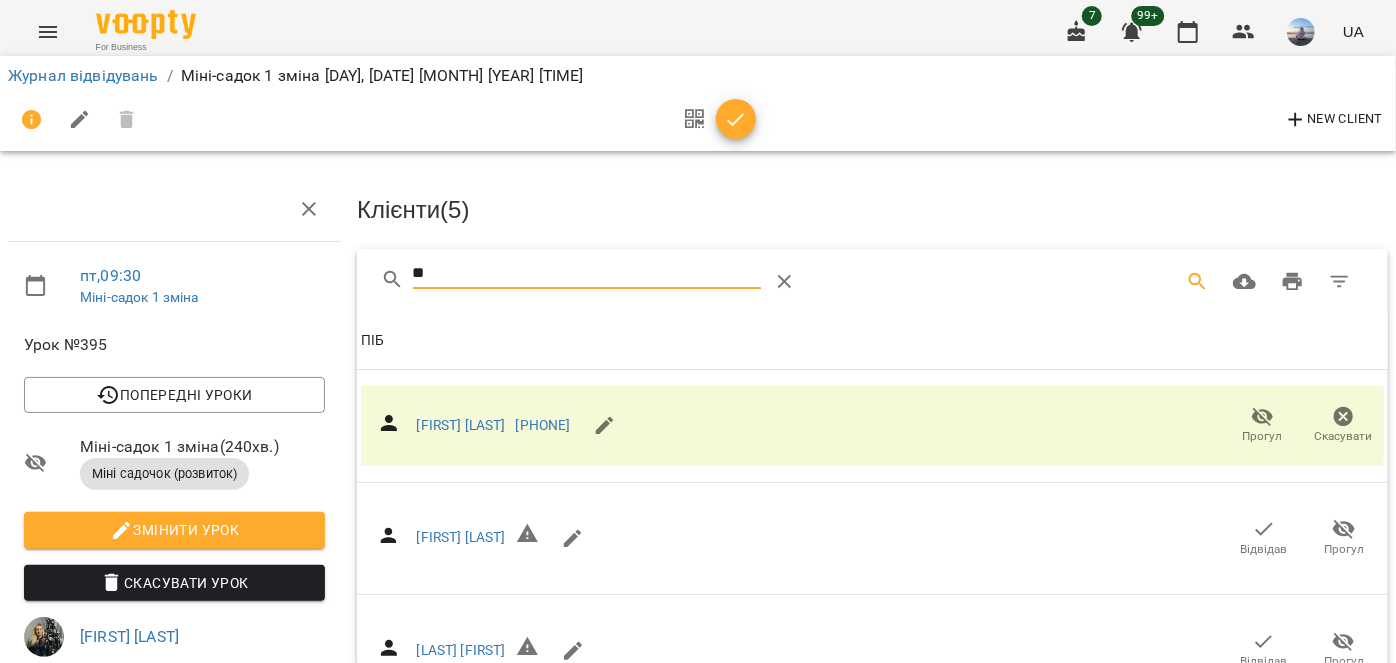 type on "*" 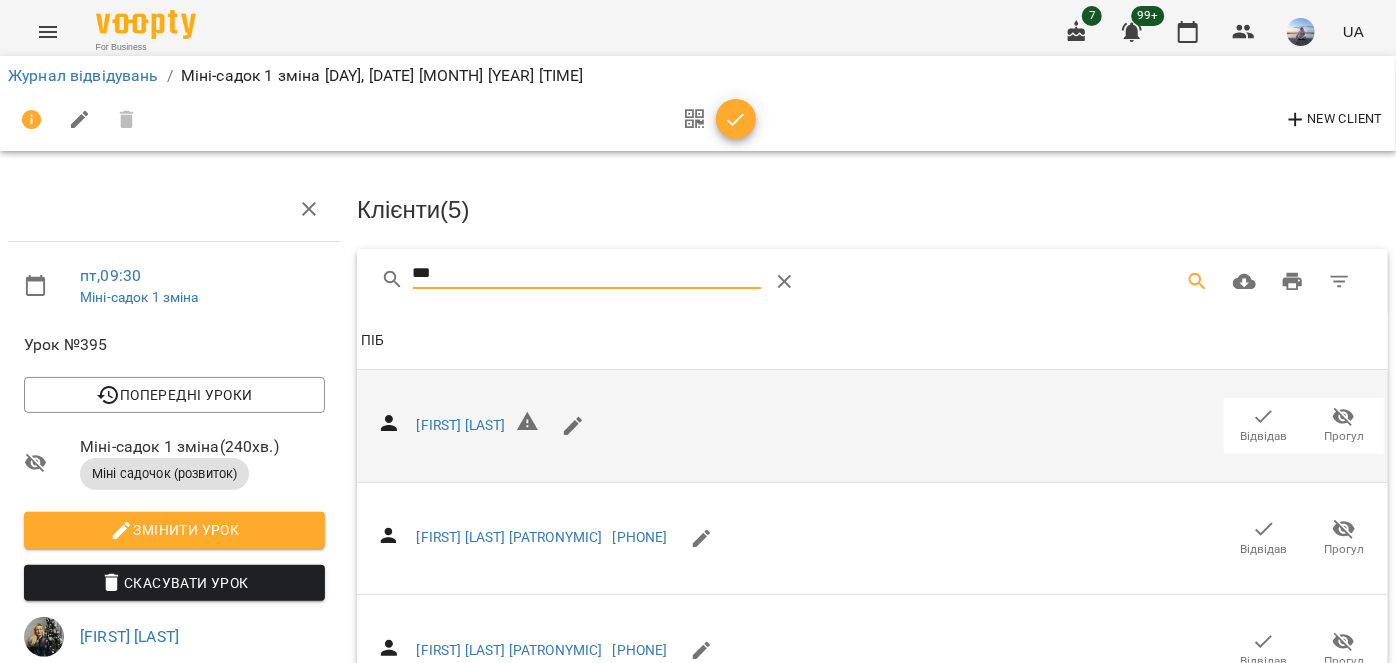 click on "Відвідав" at bounding box center (1264, 436) 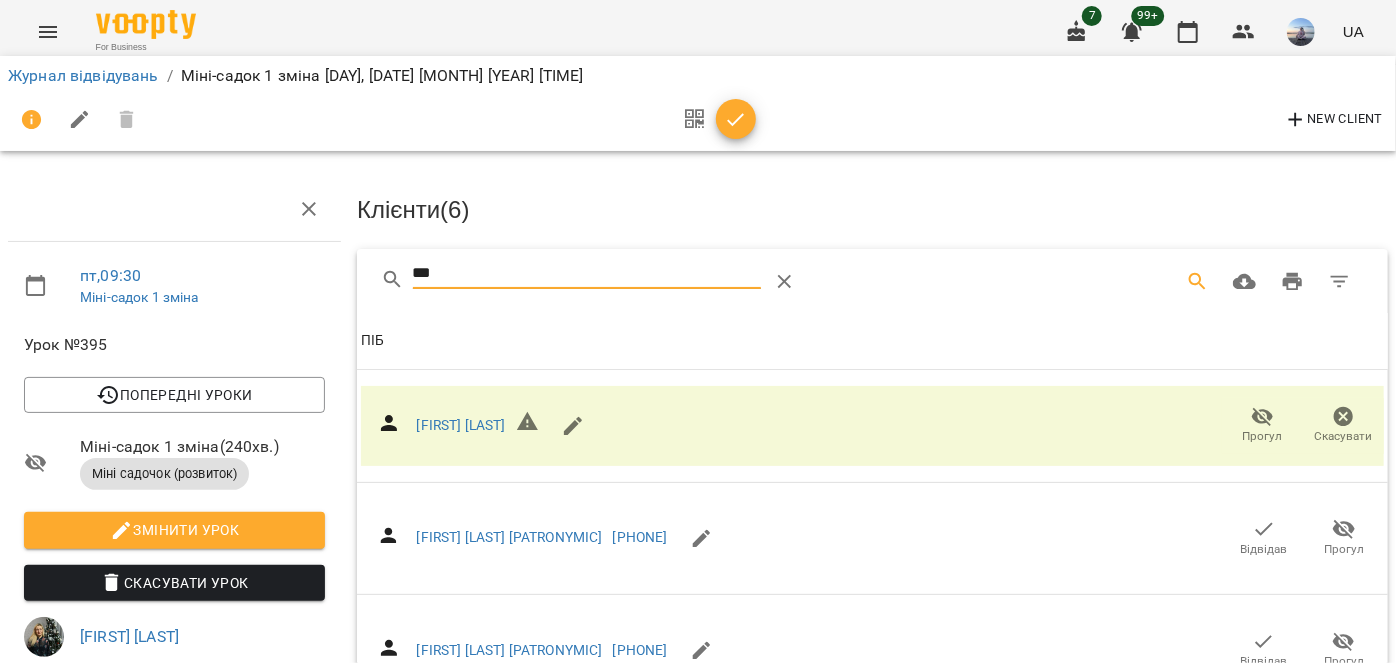 click on "***" at bounding box center (587, 274) 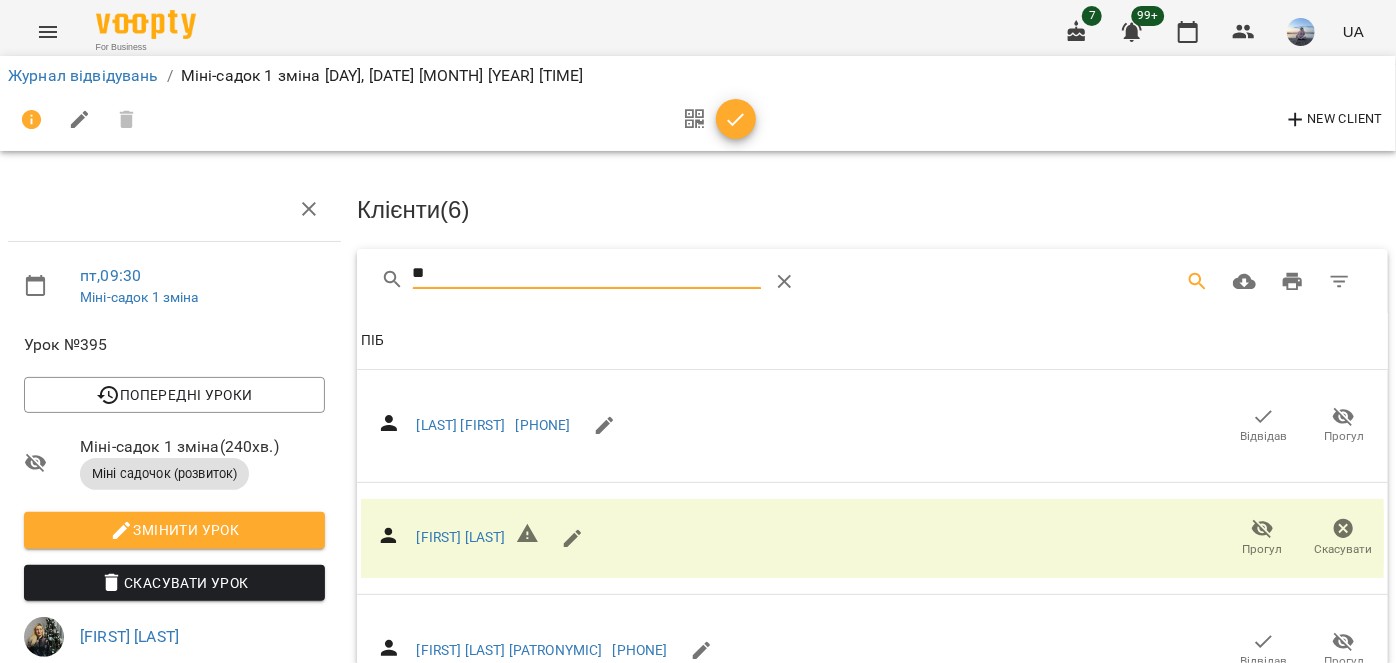 type on "*" 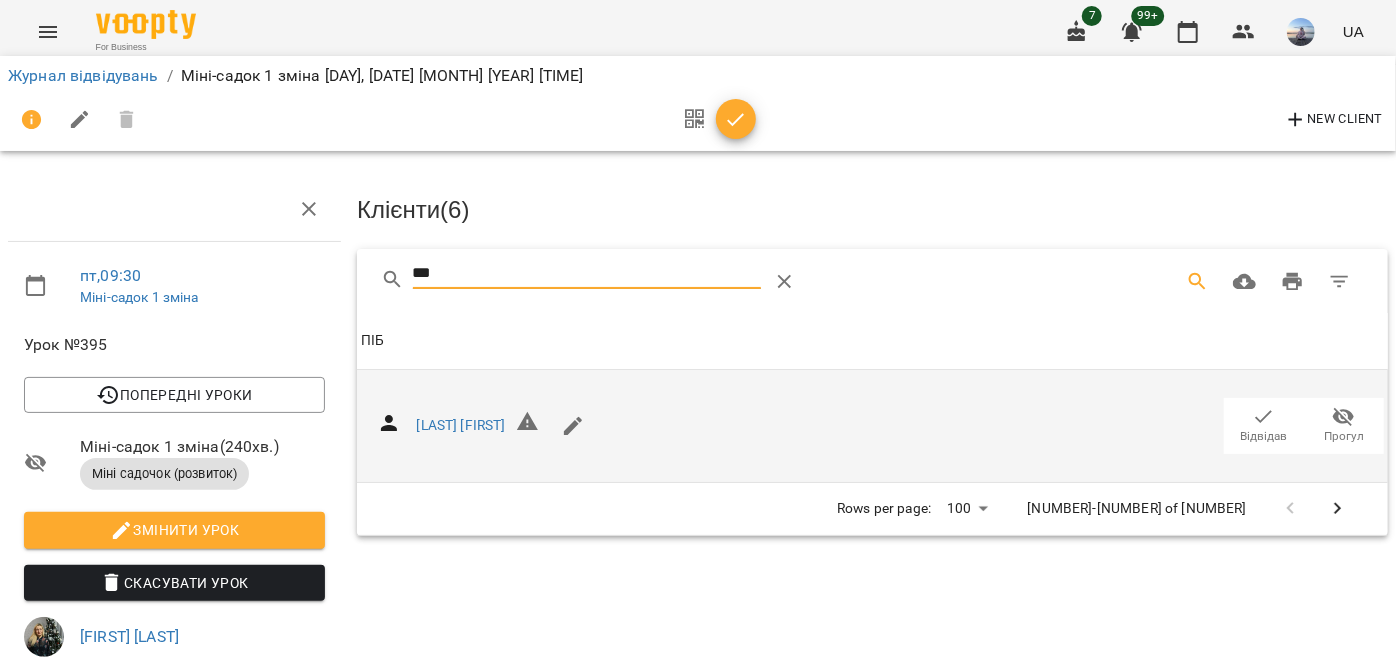 click 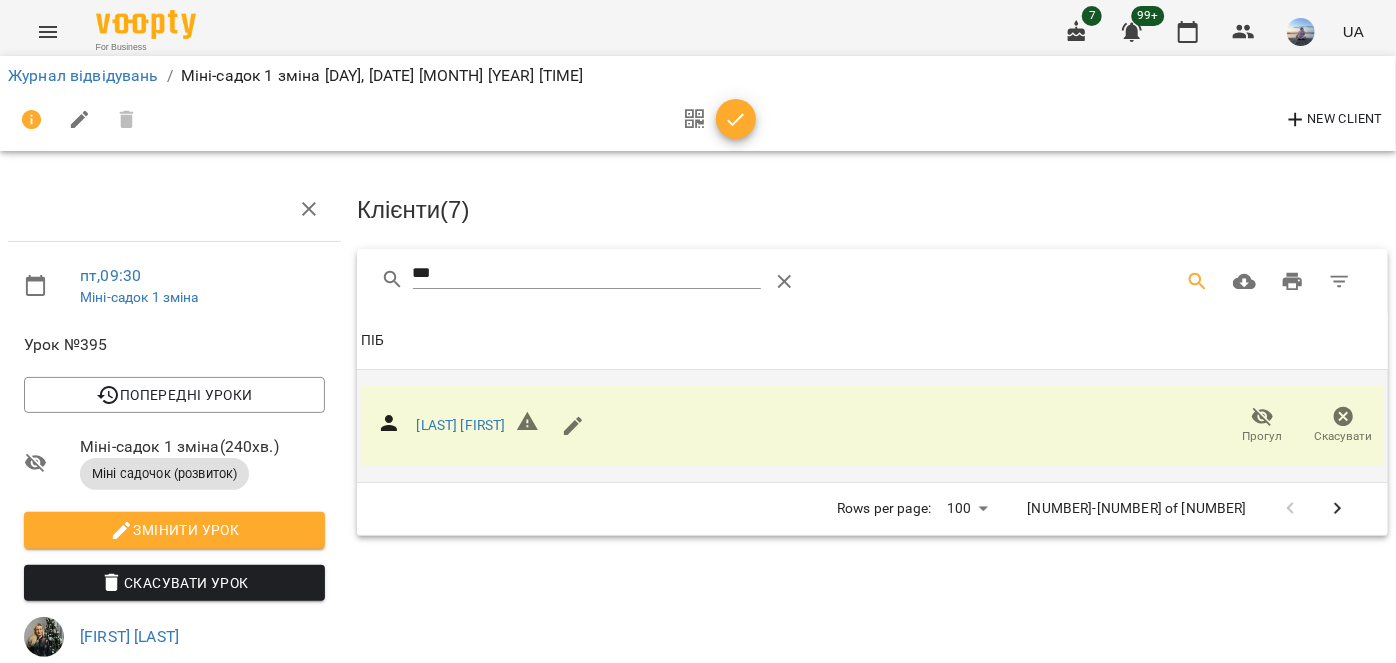 click on "***" at bounding box center [587, 274] 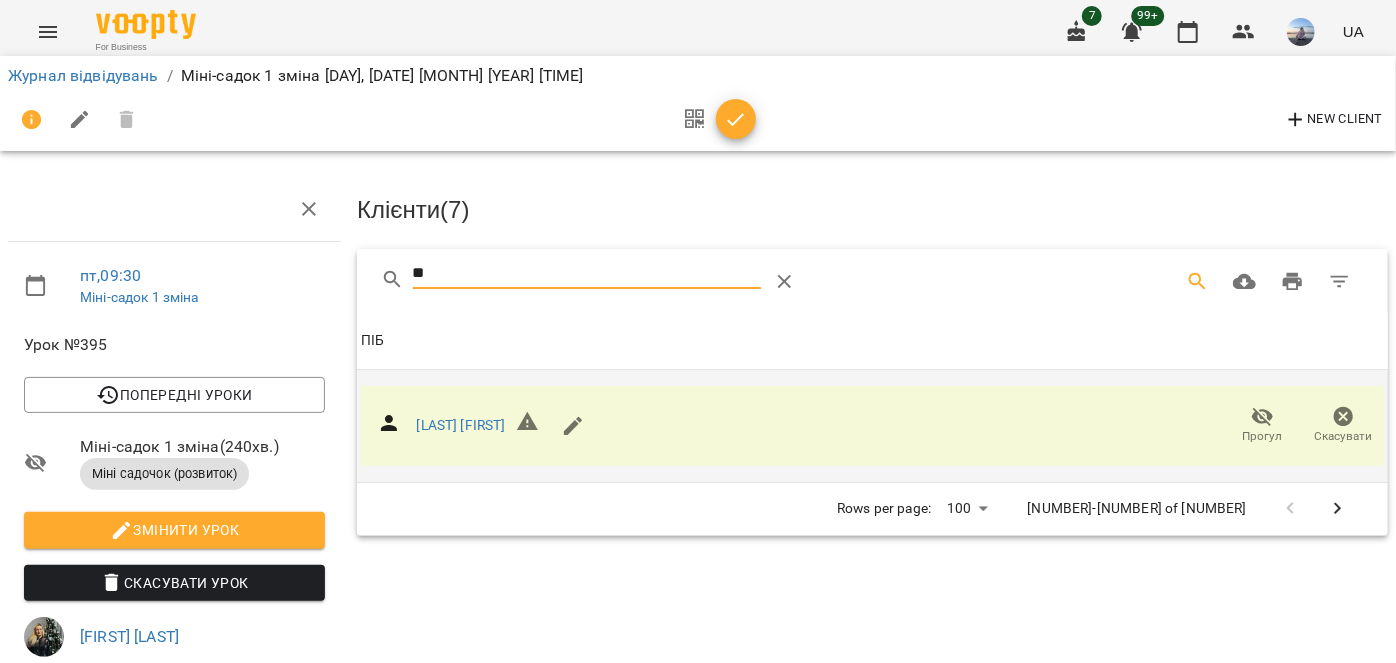 type on "*" 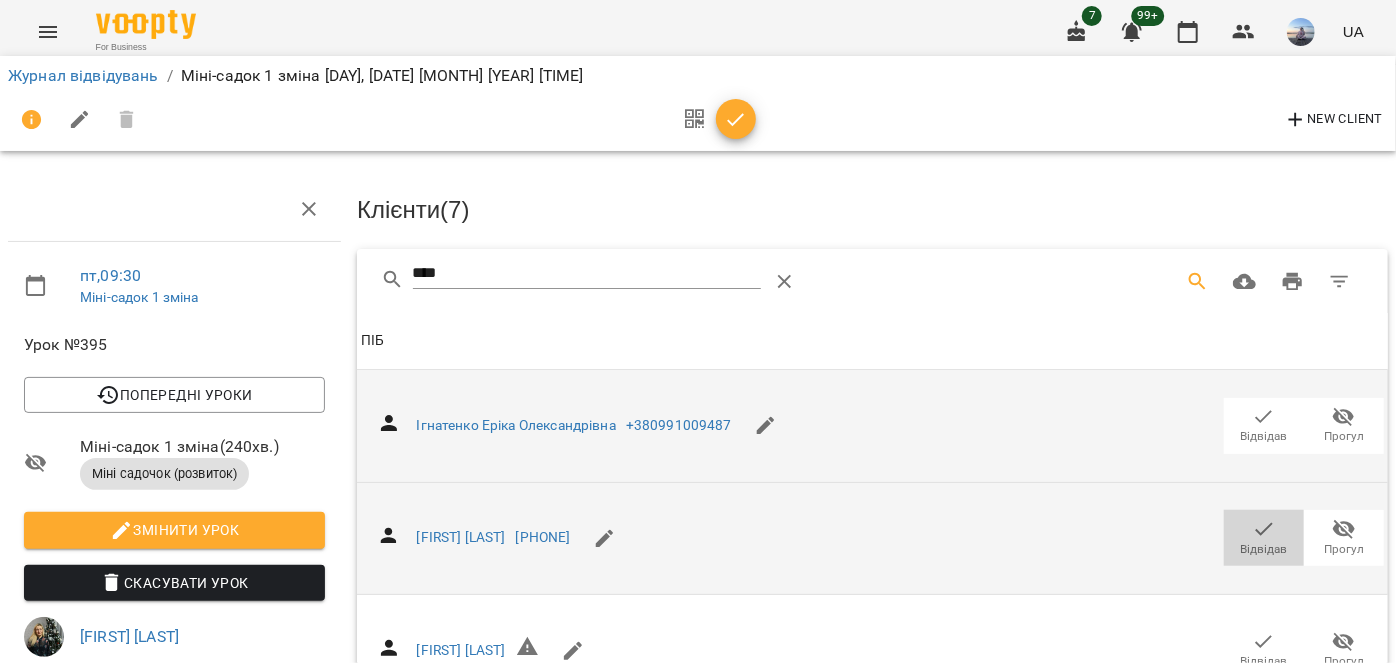 click on "Відвідав" at bounding box center [1264, 549] 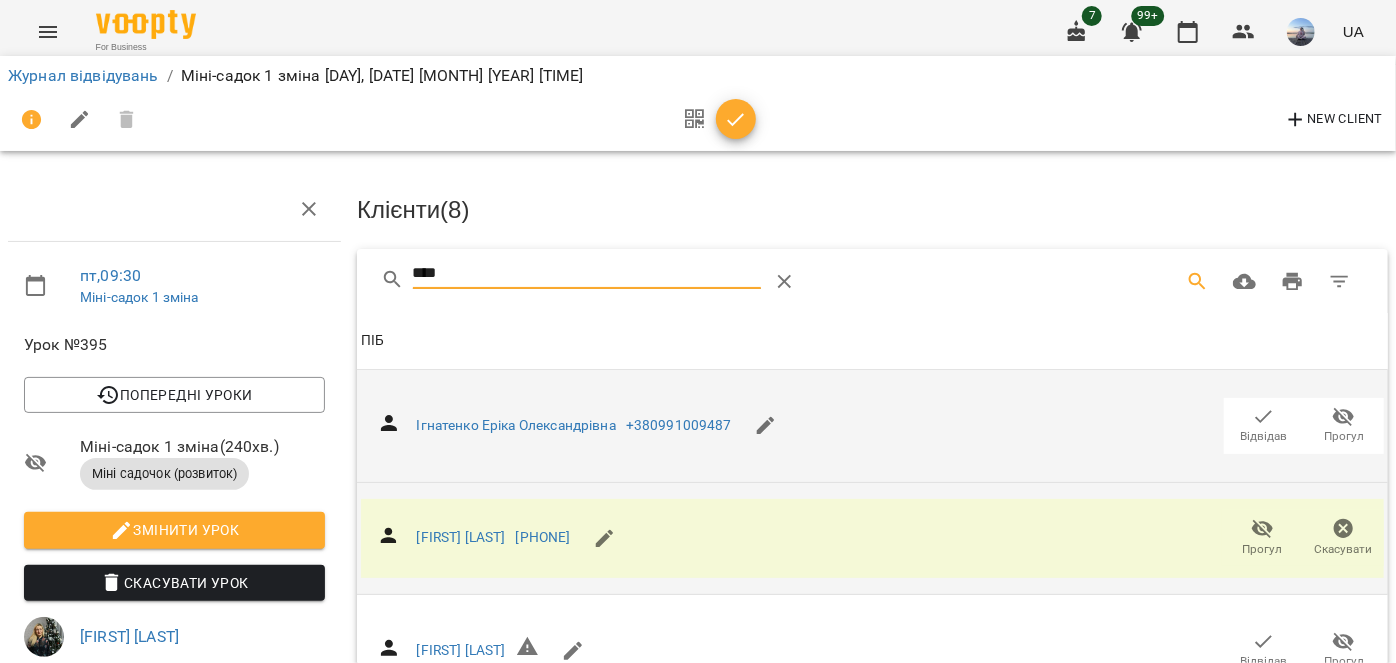 click on "****" at bounding box center [587, 274] 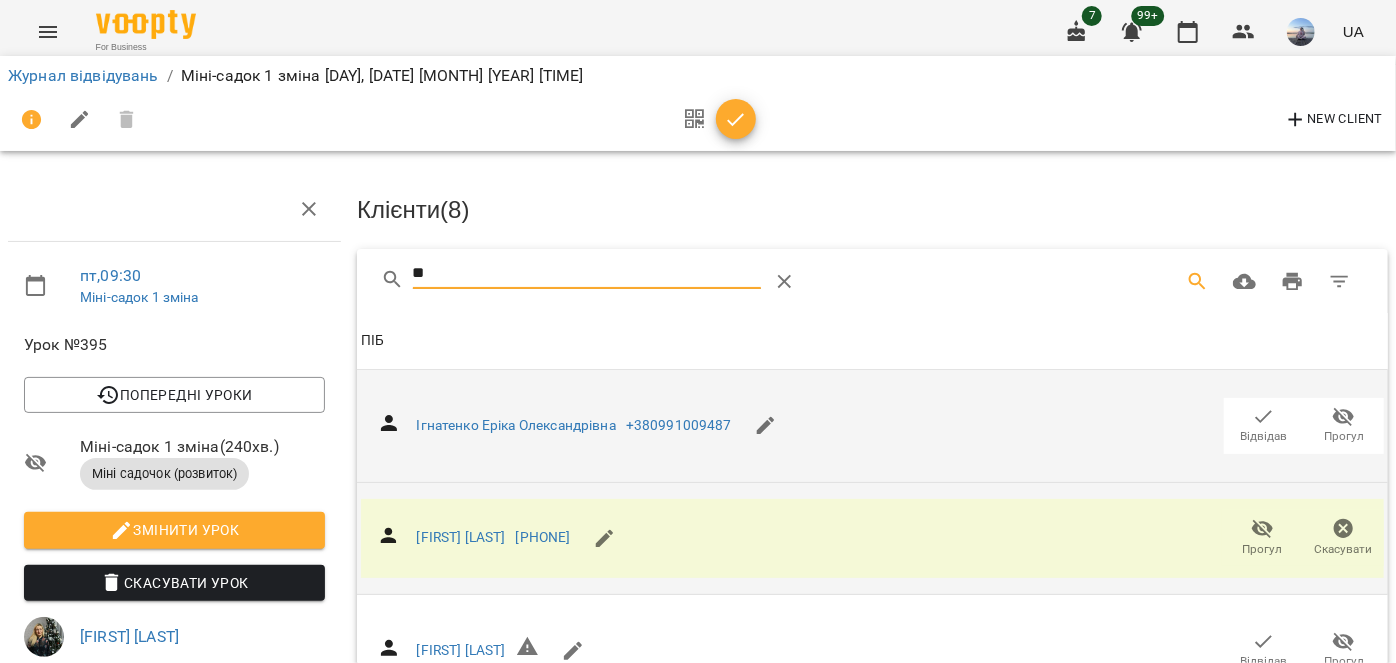 type on "*" 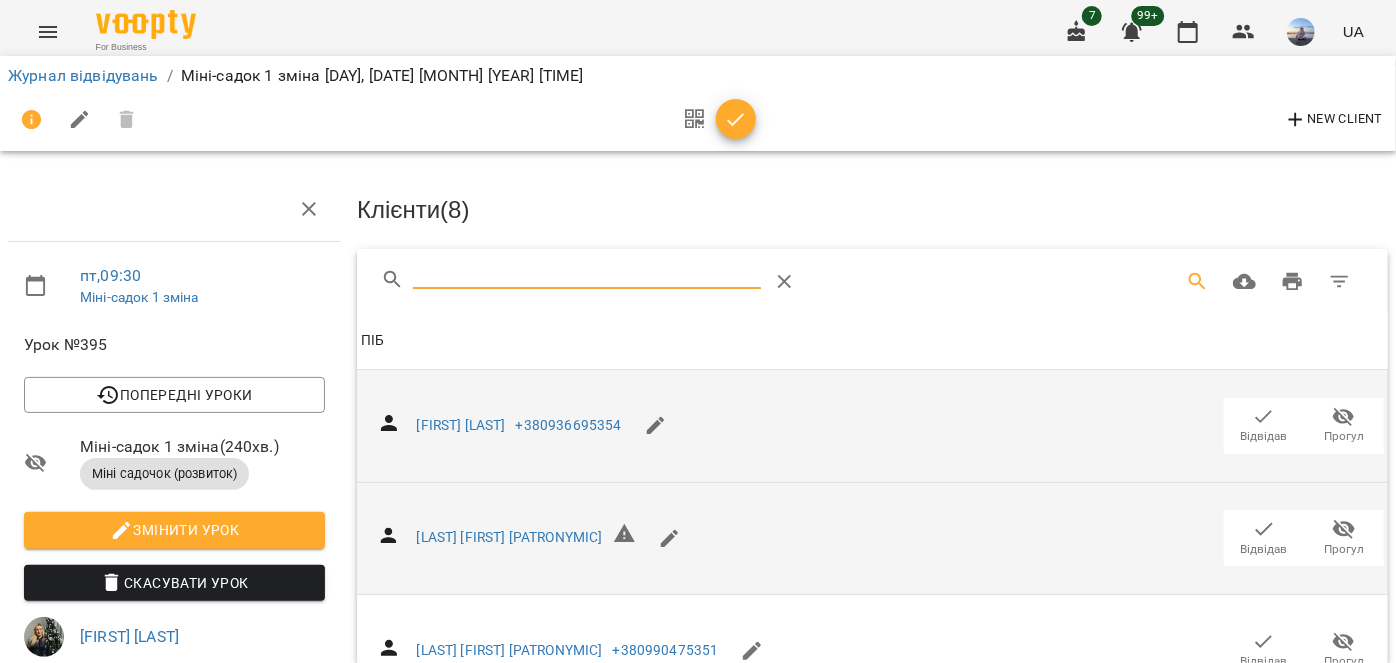 type on "*" 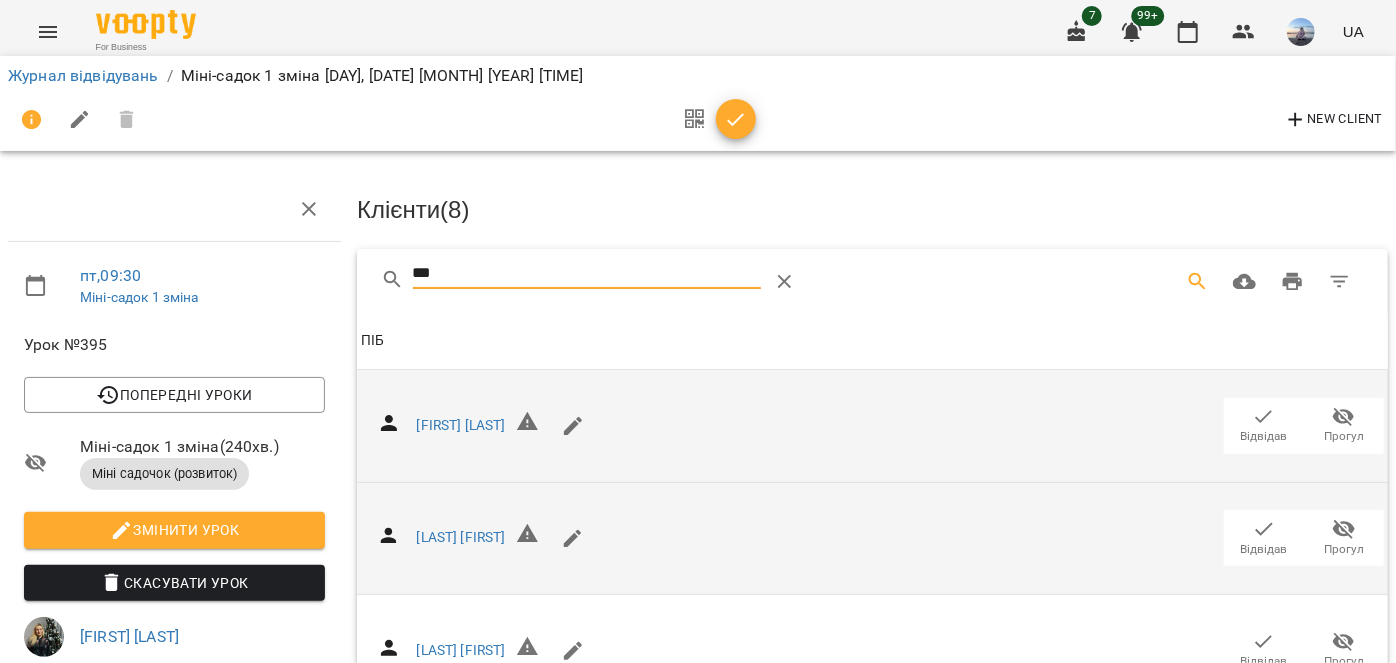 click 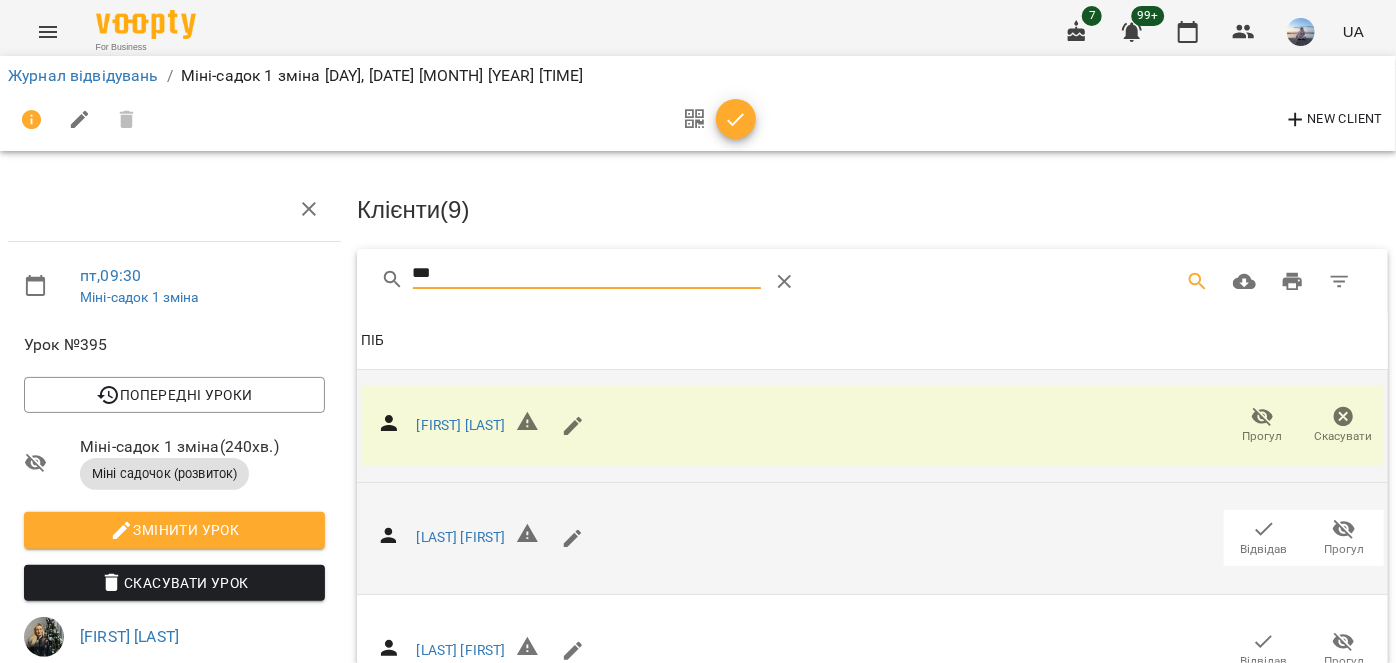 click on "***" at bounding box center [587, 274] 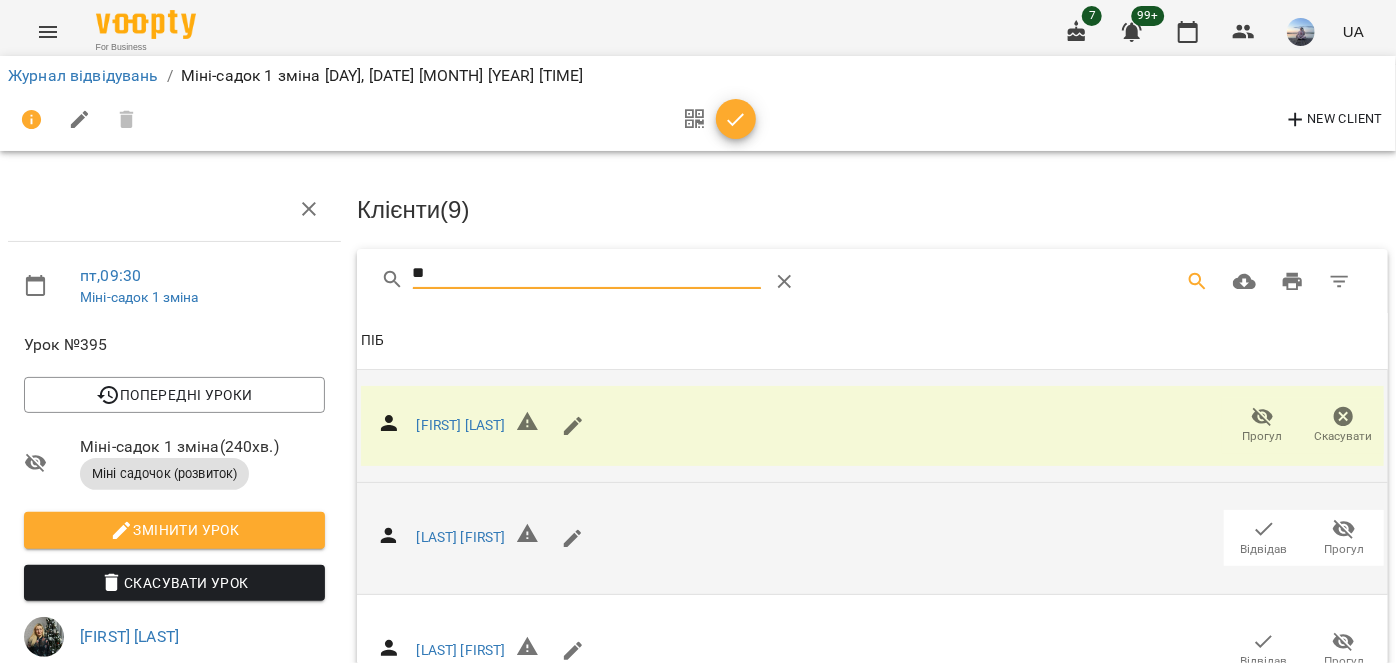 type on "*" 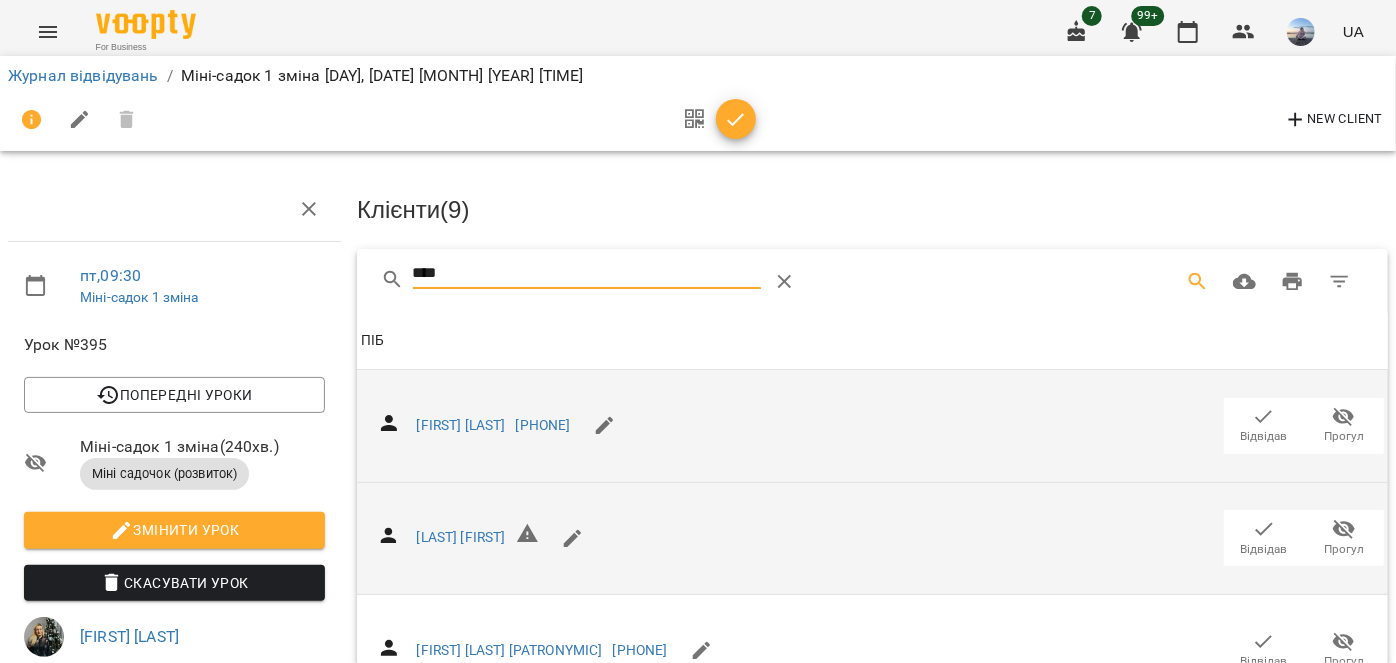 click 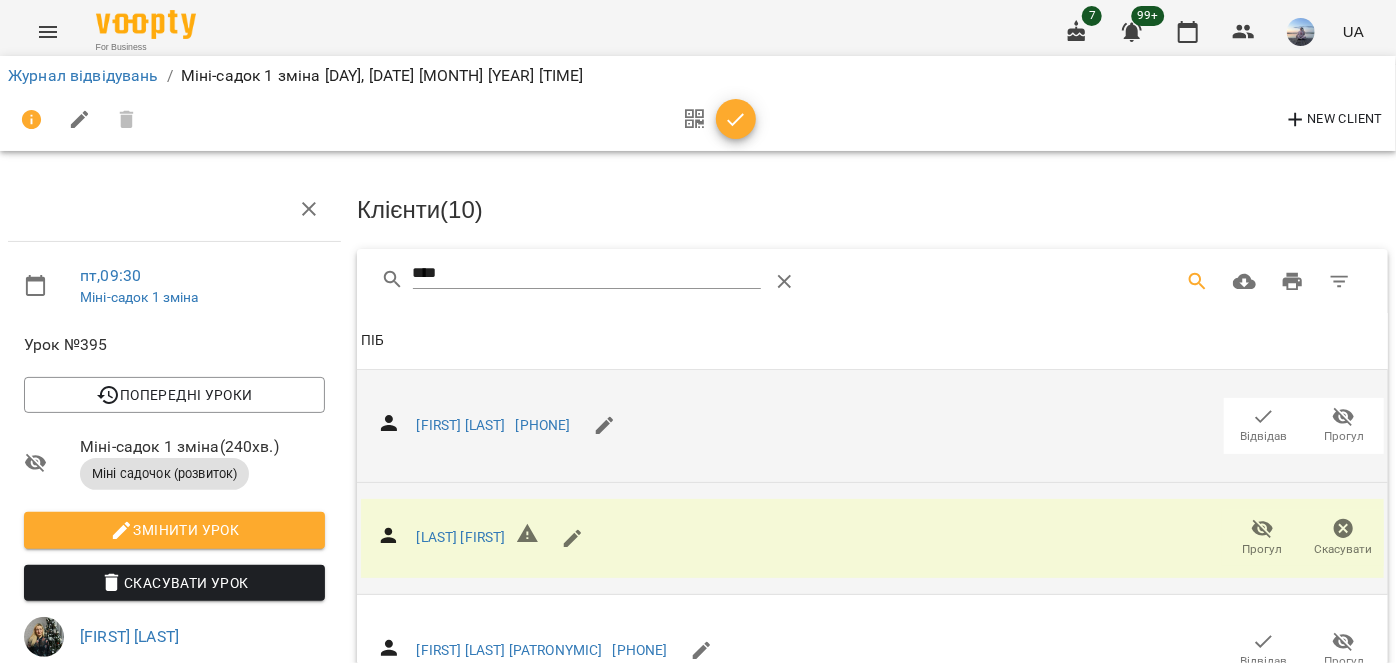 click on "****" at bounding box center [587, 274] 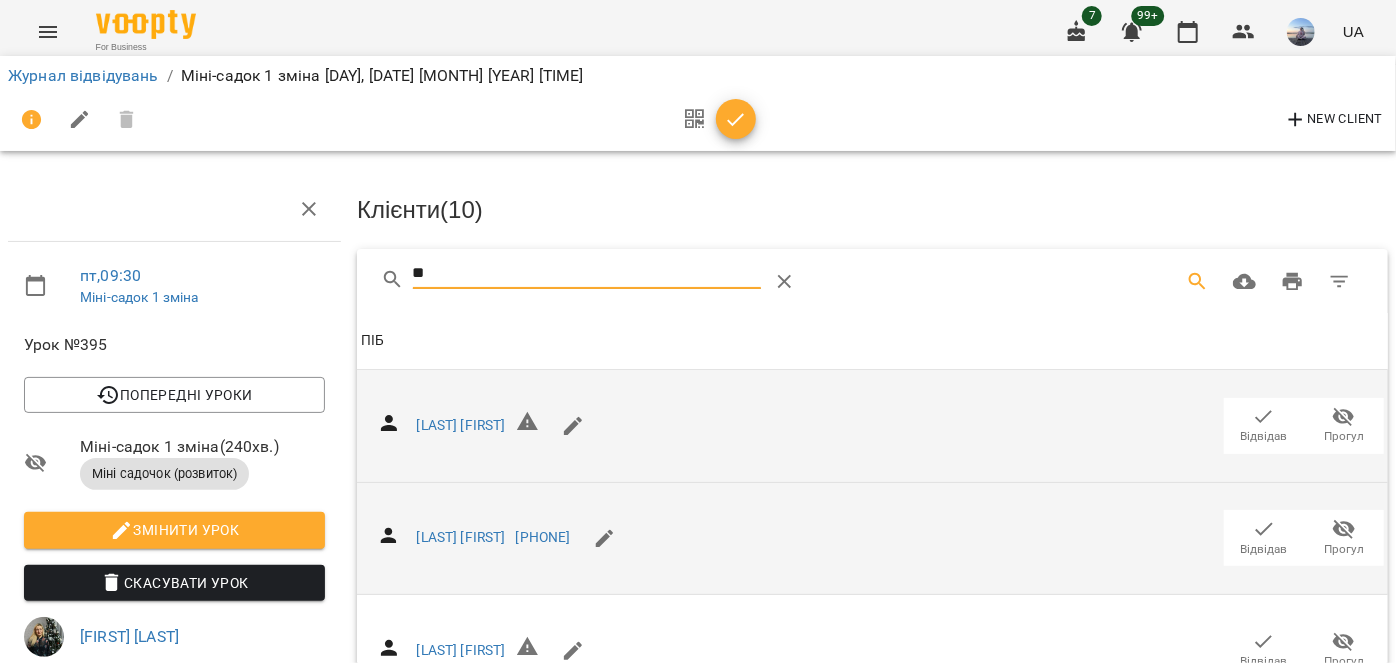 type on "*" 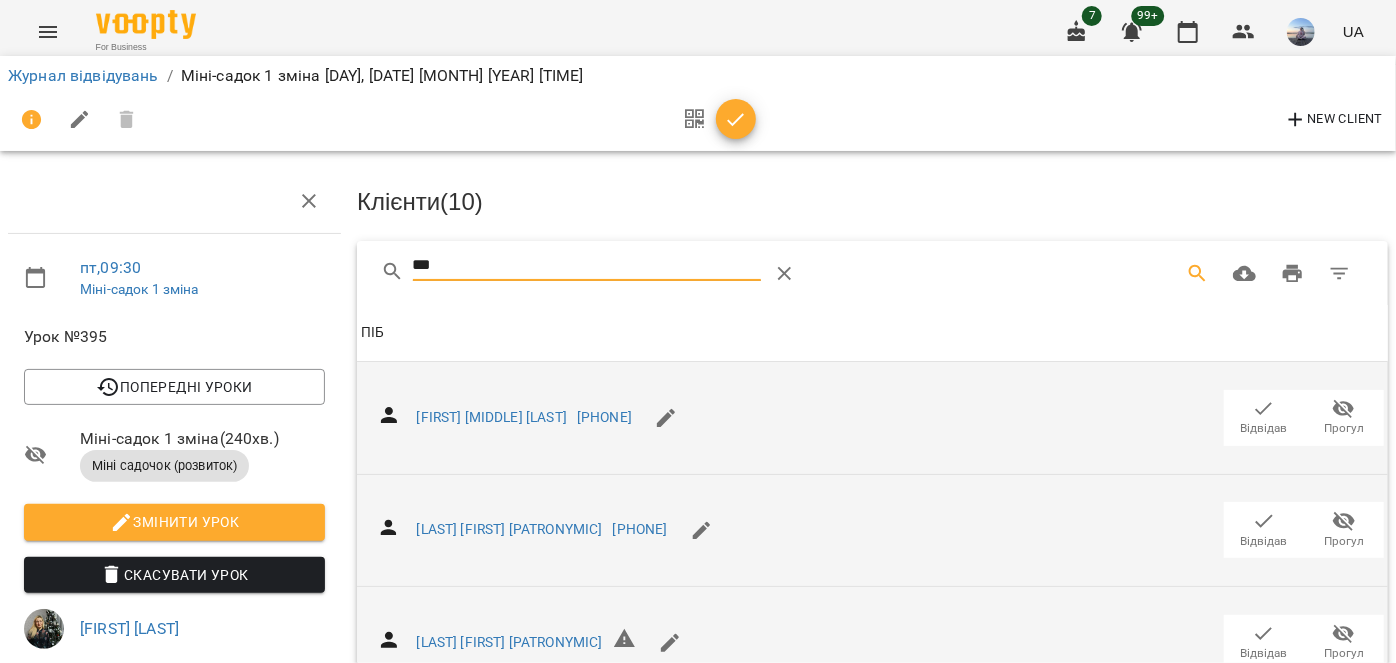 scroll, scrollTop: 363, scrollLeft: 0, axis: vertical 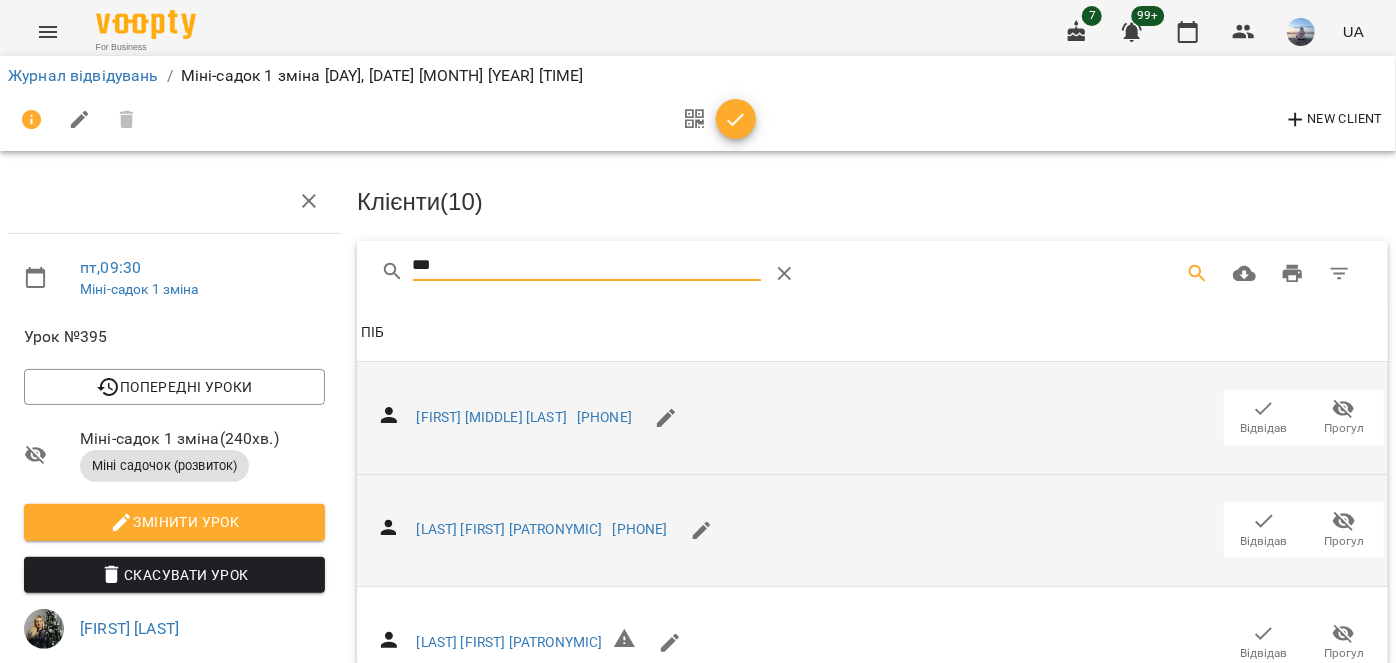 click 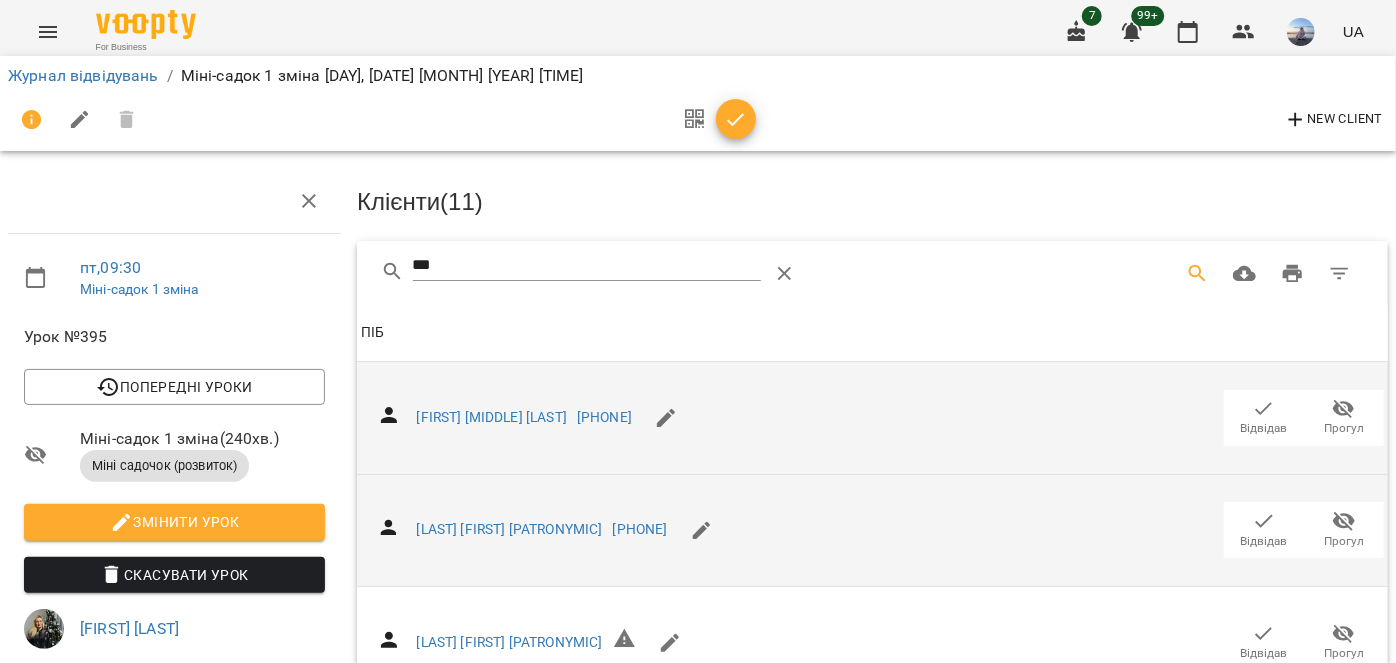 scroll, scrollTop: 0, scrollLeft: 0, axis: both 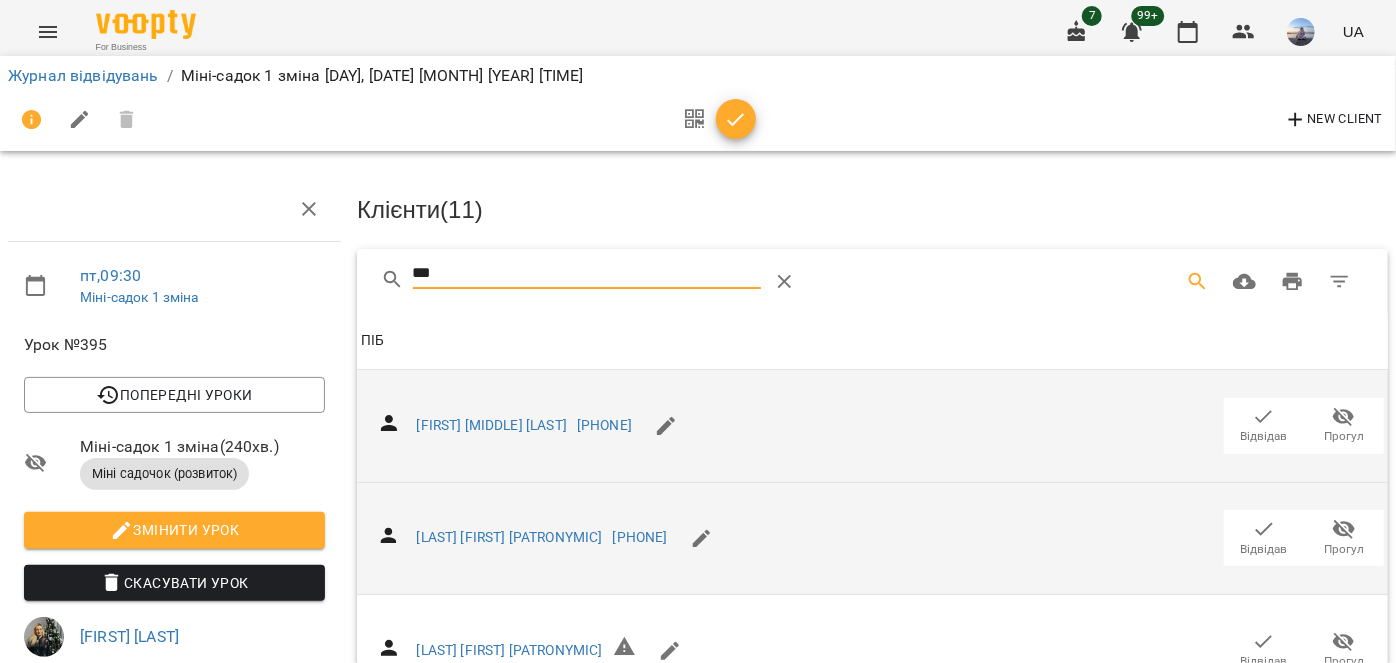 click on "***" at bounding box center [587, 274] 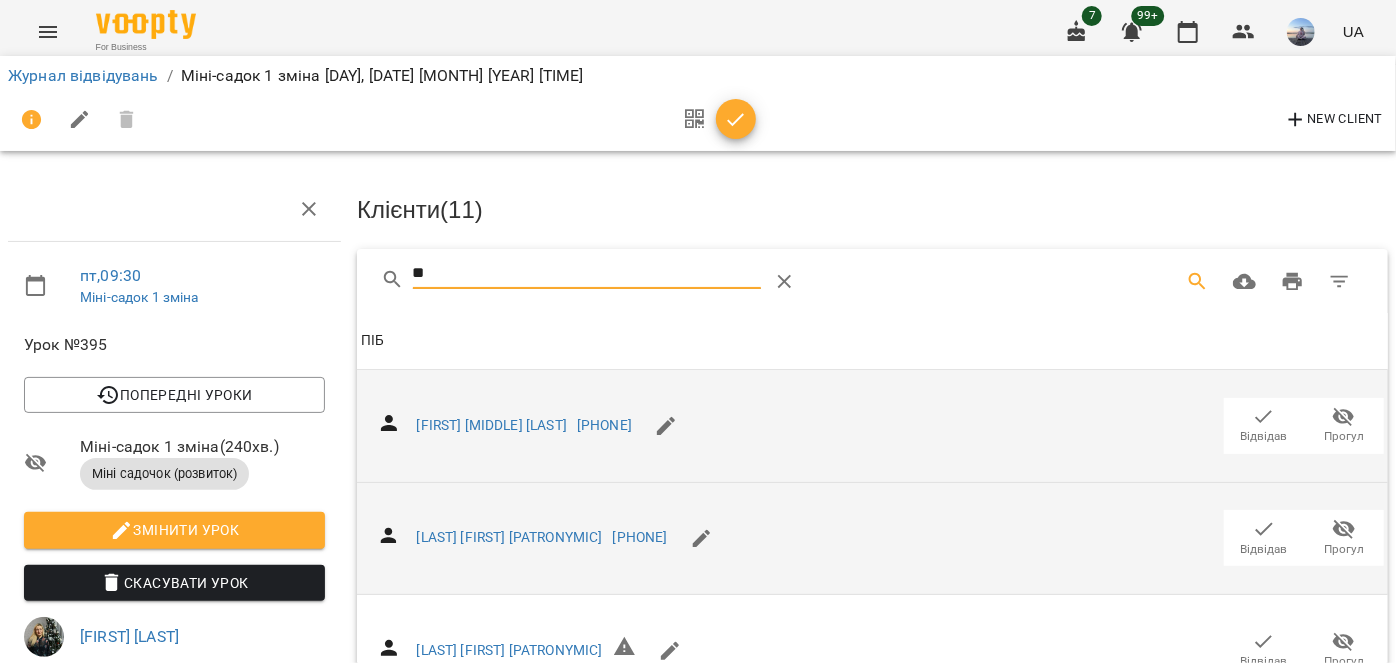 type on "*" 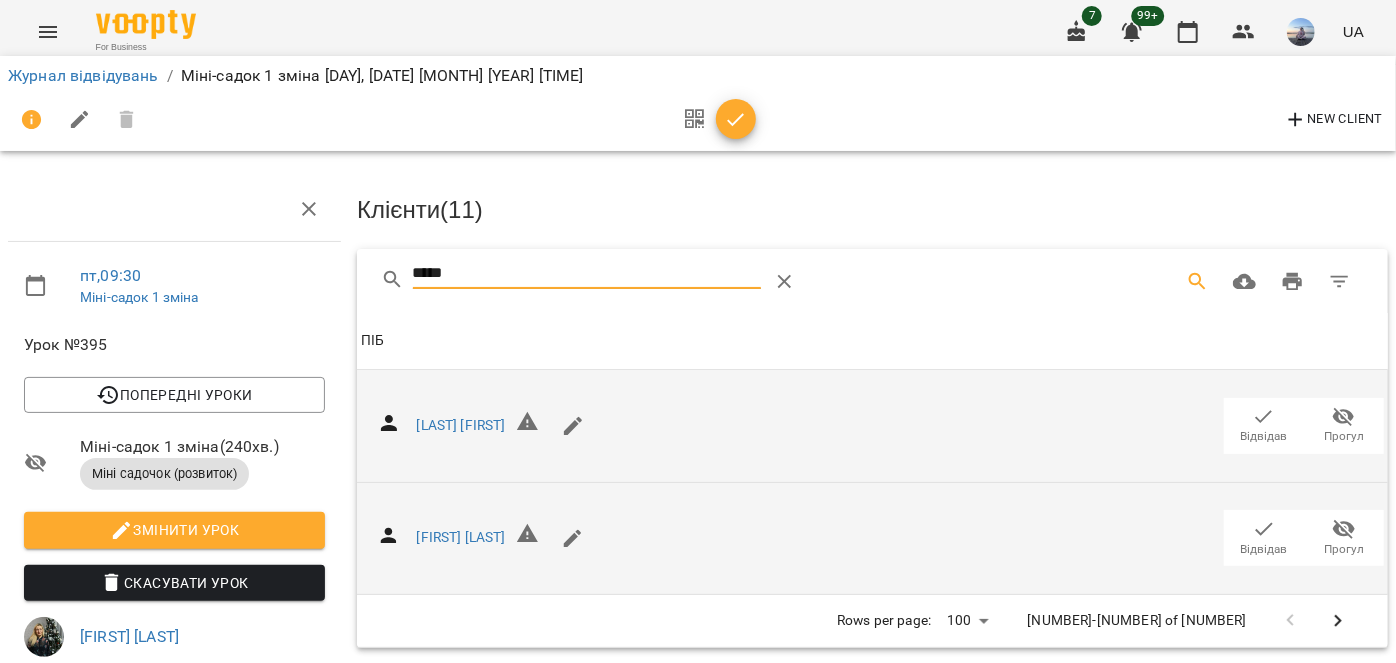 click on "Відвідав" at bounding box center [1264, 436] 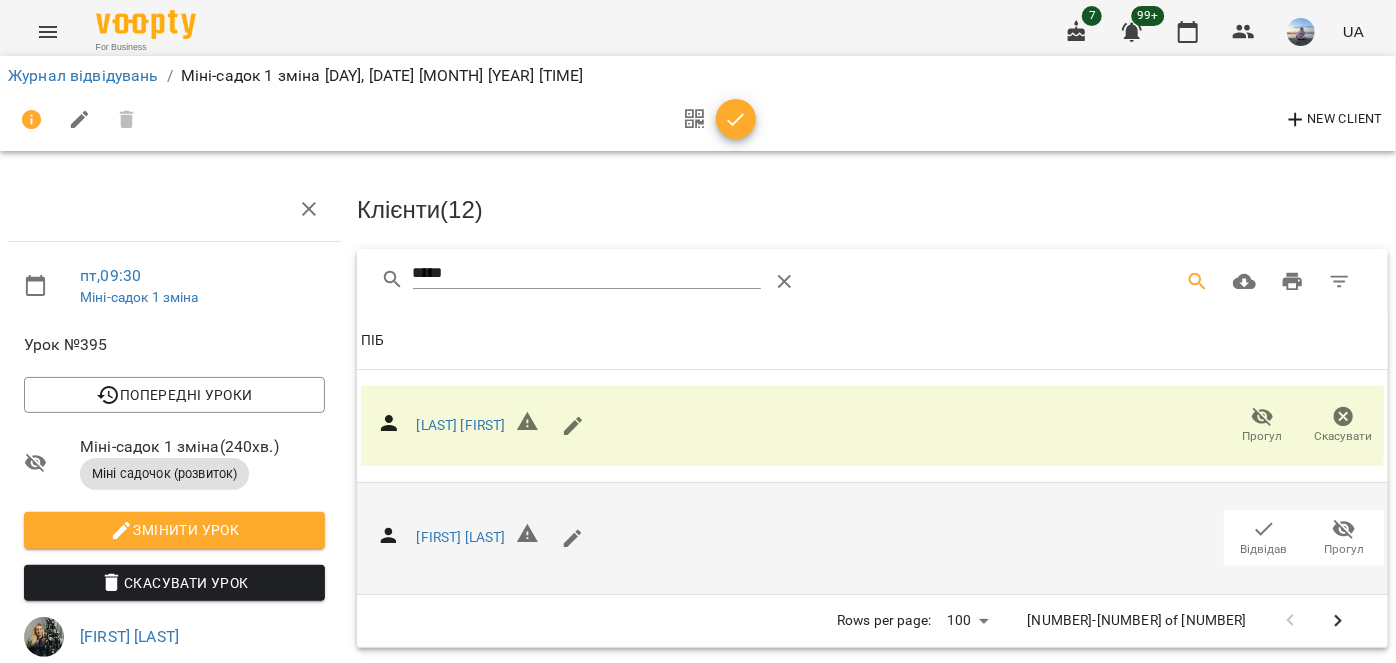 click on "*****" at bounding box center [587, 274] 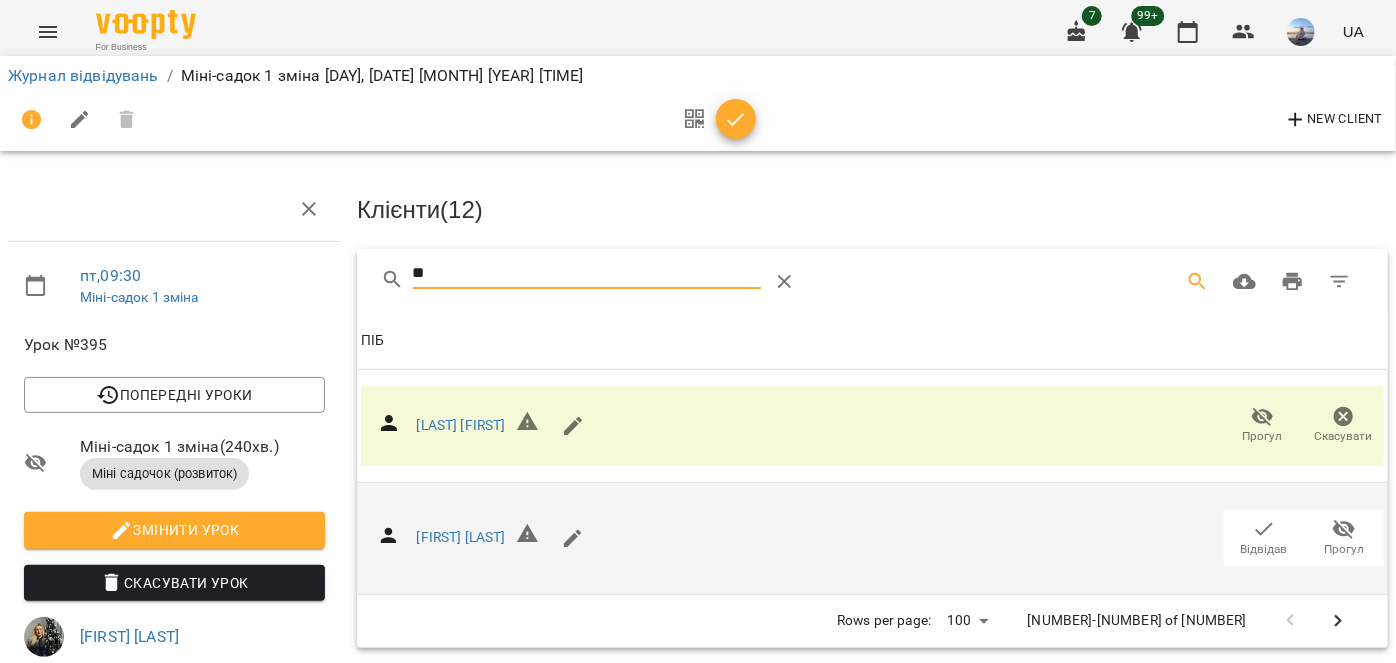 type on "*" 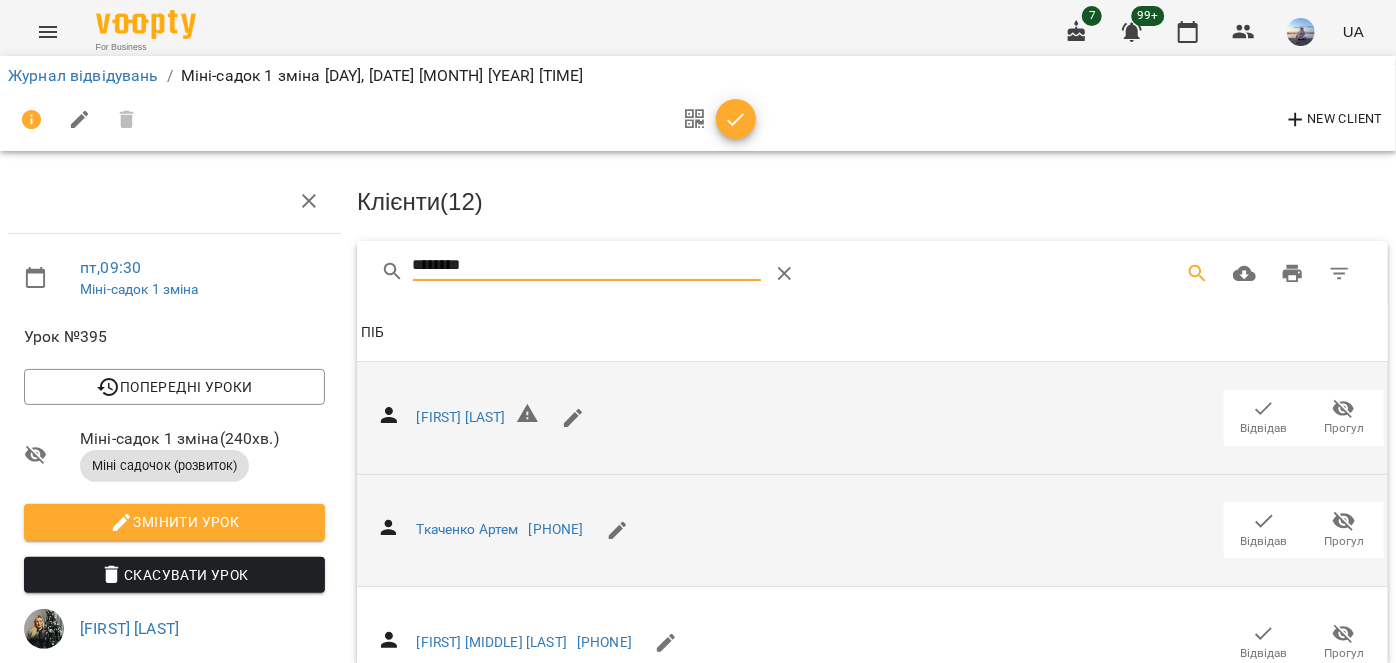 scroll, scrollTop: 636, scrollLeft: 0, axis: vertical 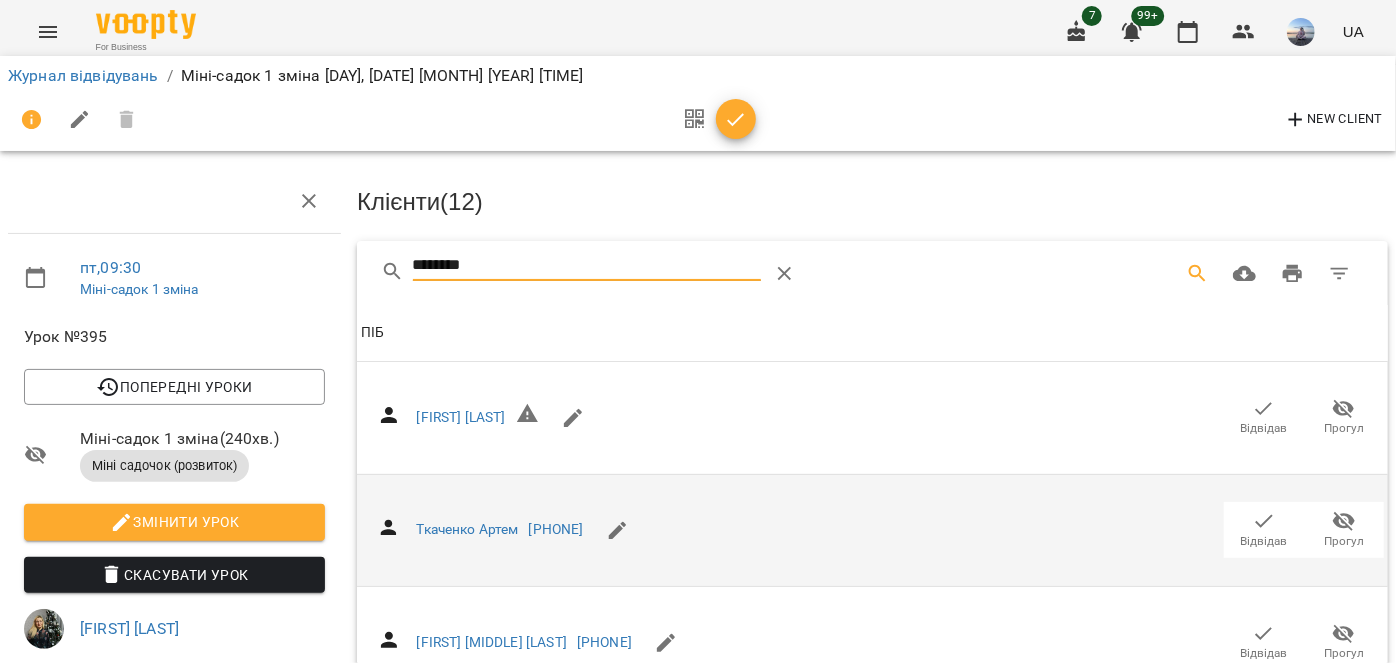 type on "********" 